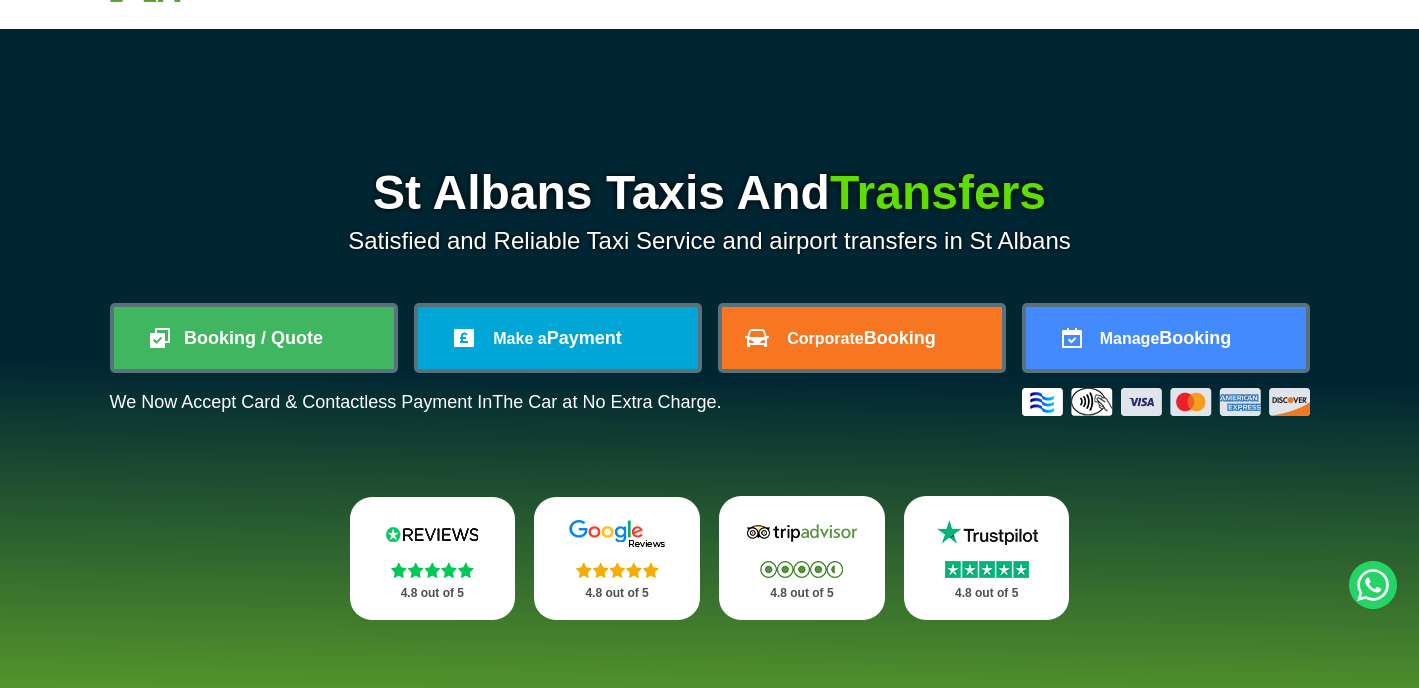 scroll, scrollTop: 130, scrollLeft: 0, axis: vertical 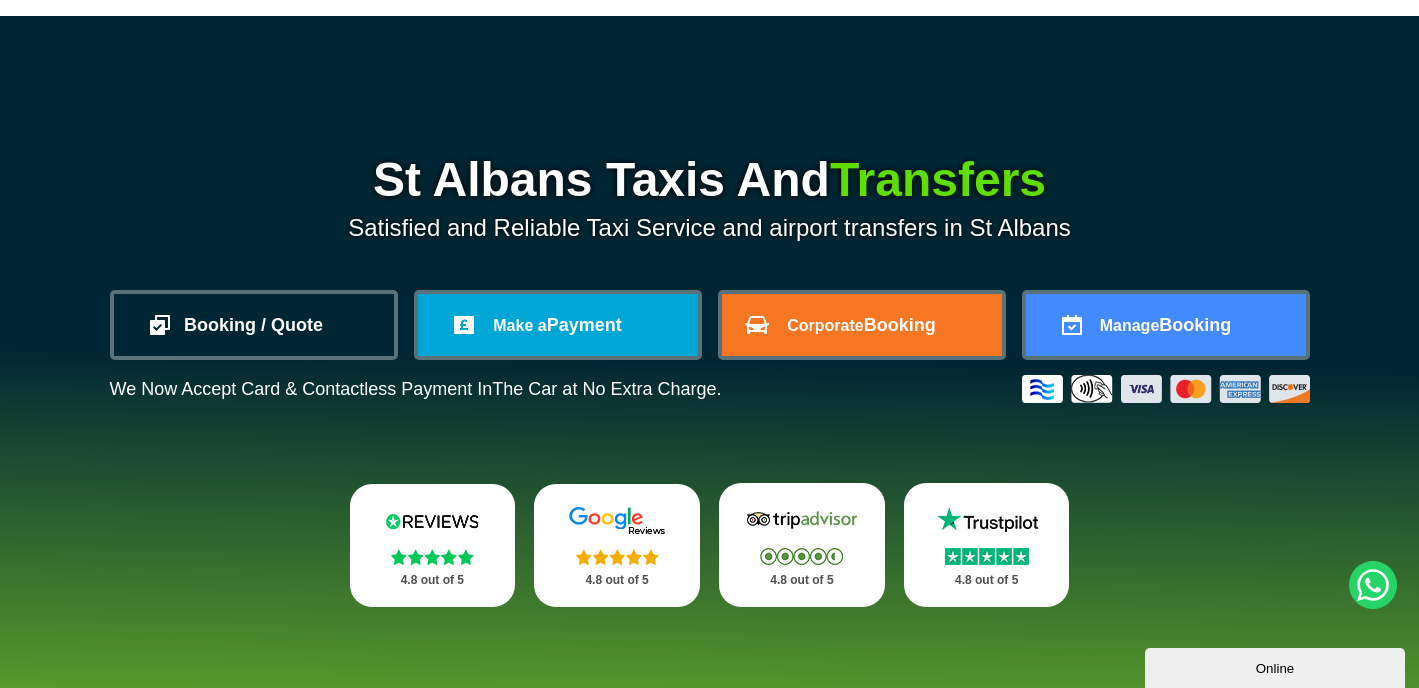 click on "Booking / Quote" at bounding box center (254, 325) 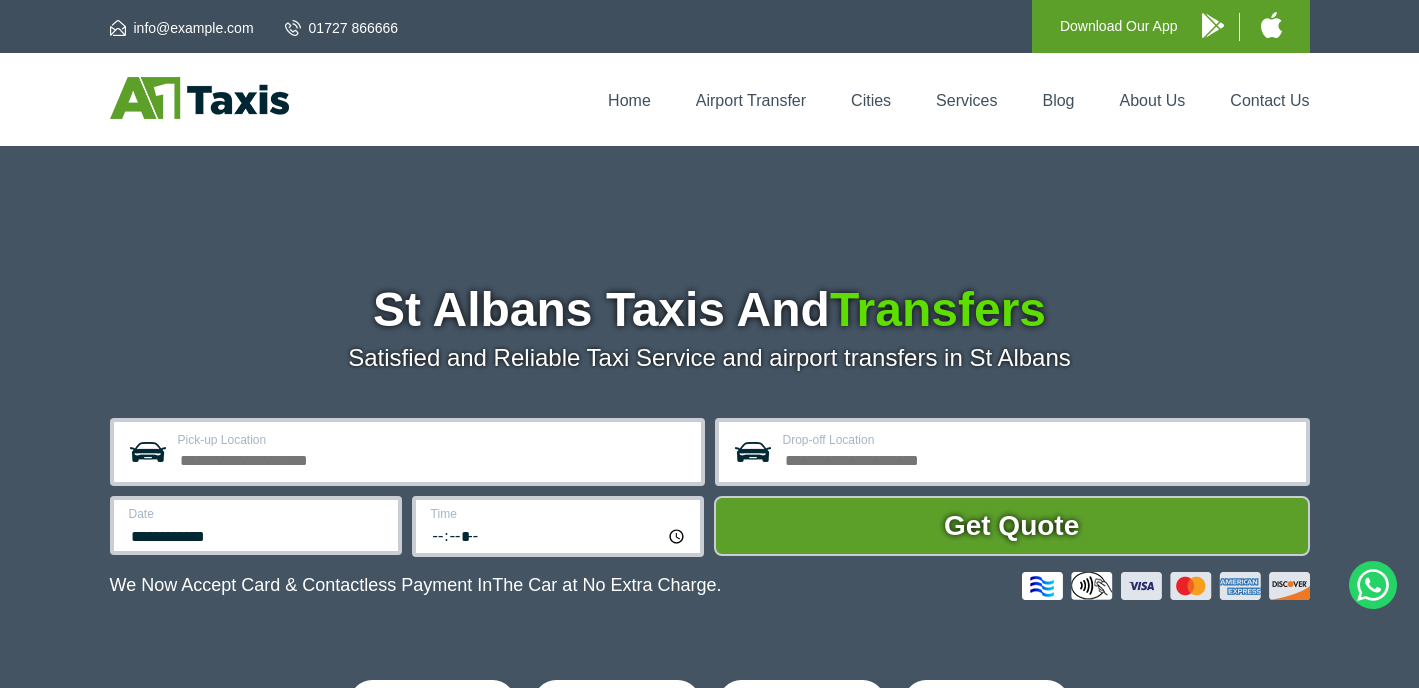 scroll, scrollTop: 0, scrollLeft: 0, axis: both 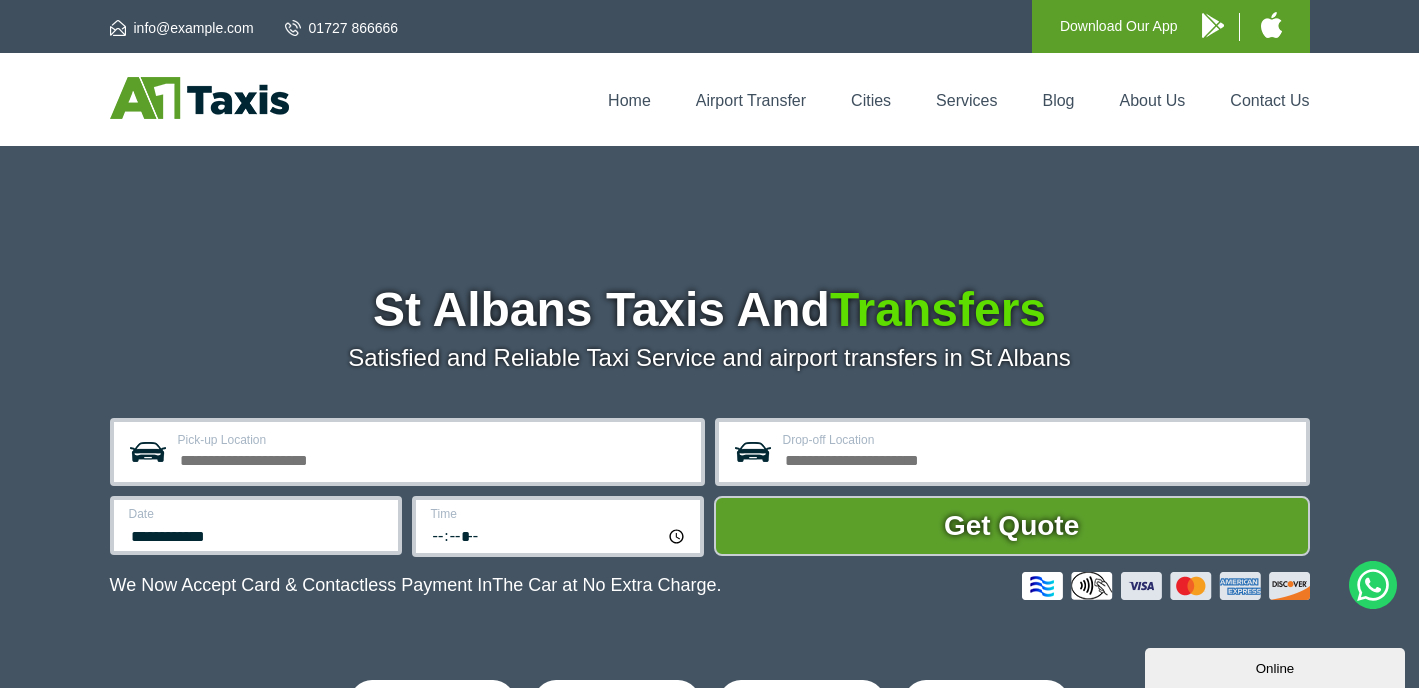 click on "Pick-up Location" at bounding box center [433, 458] 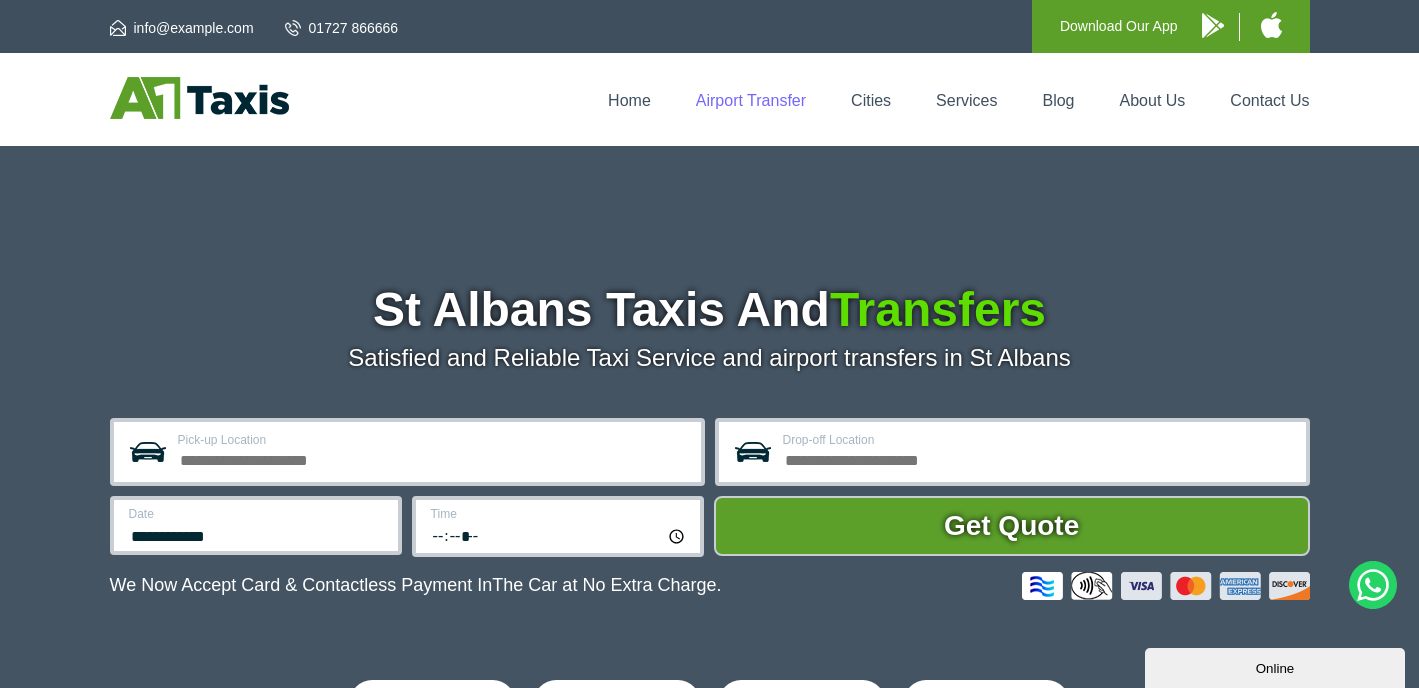 click on "Airport Transfer" at bounding box center (751, 100) 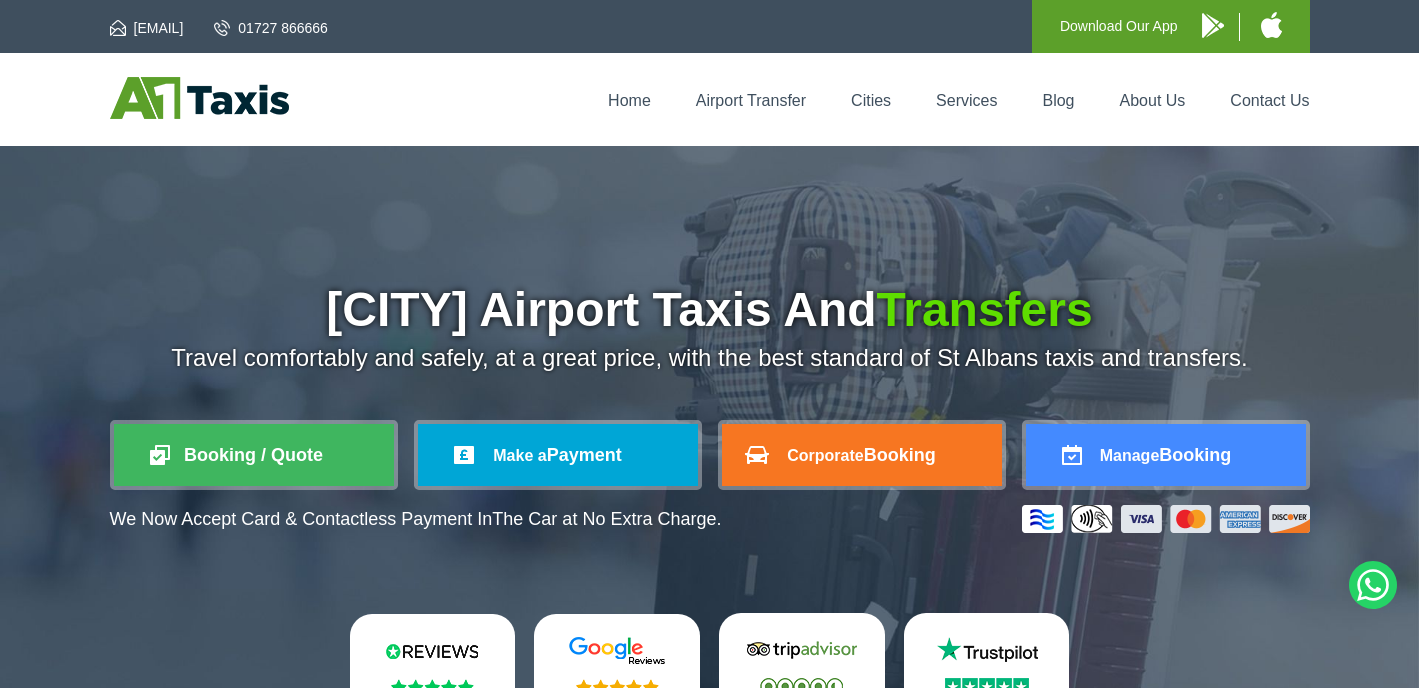 scroll, scrollTop: 0, scrollLeft: 0, axis: both 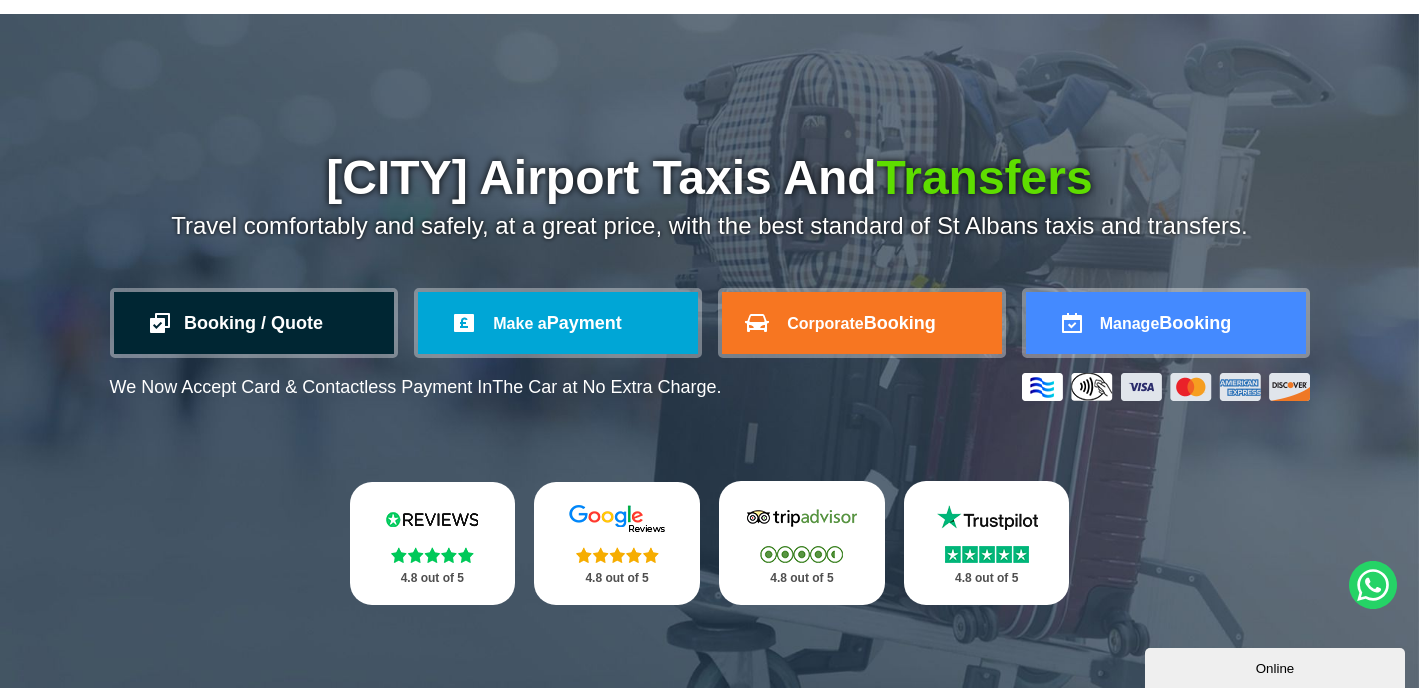 click on "Booking / Quote" at bounding box center [254, 323] 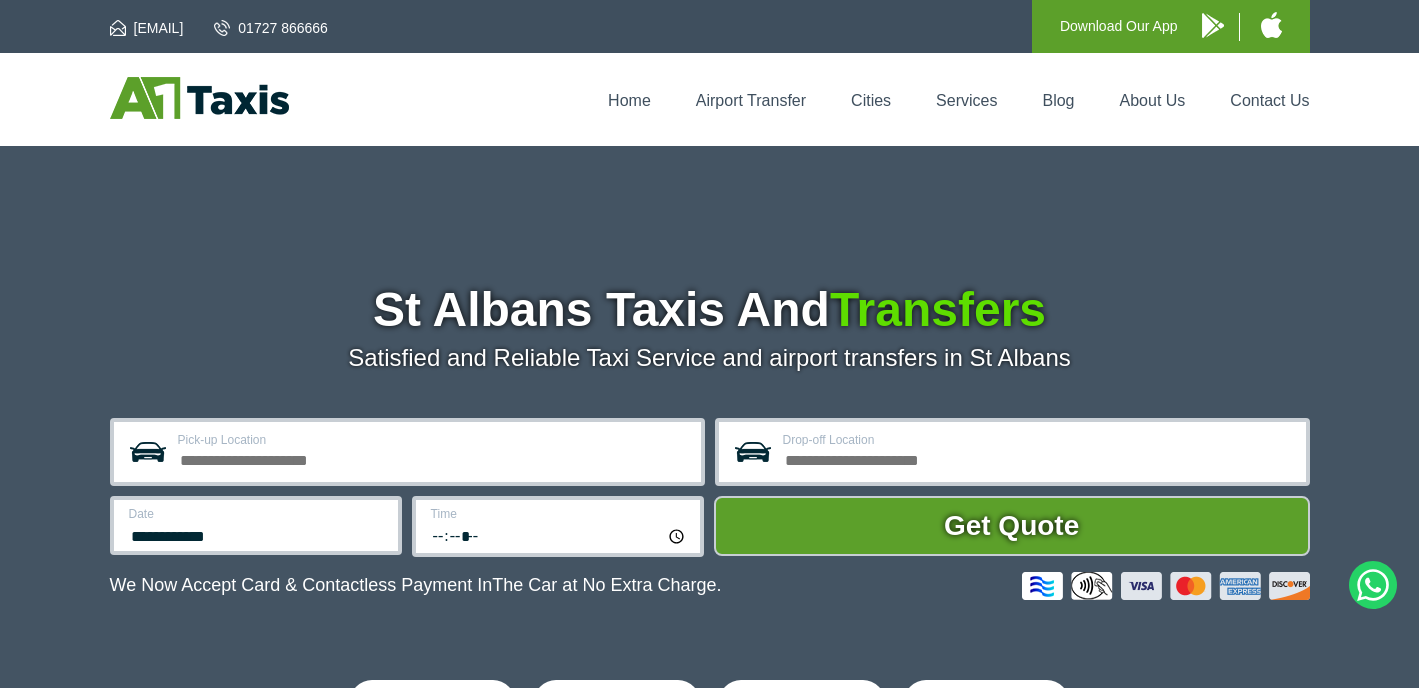scroll, scrollTop: 0, scrollLeft: 0, axis: both 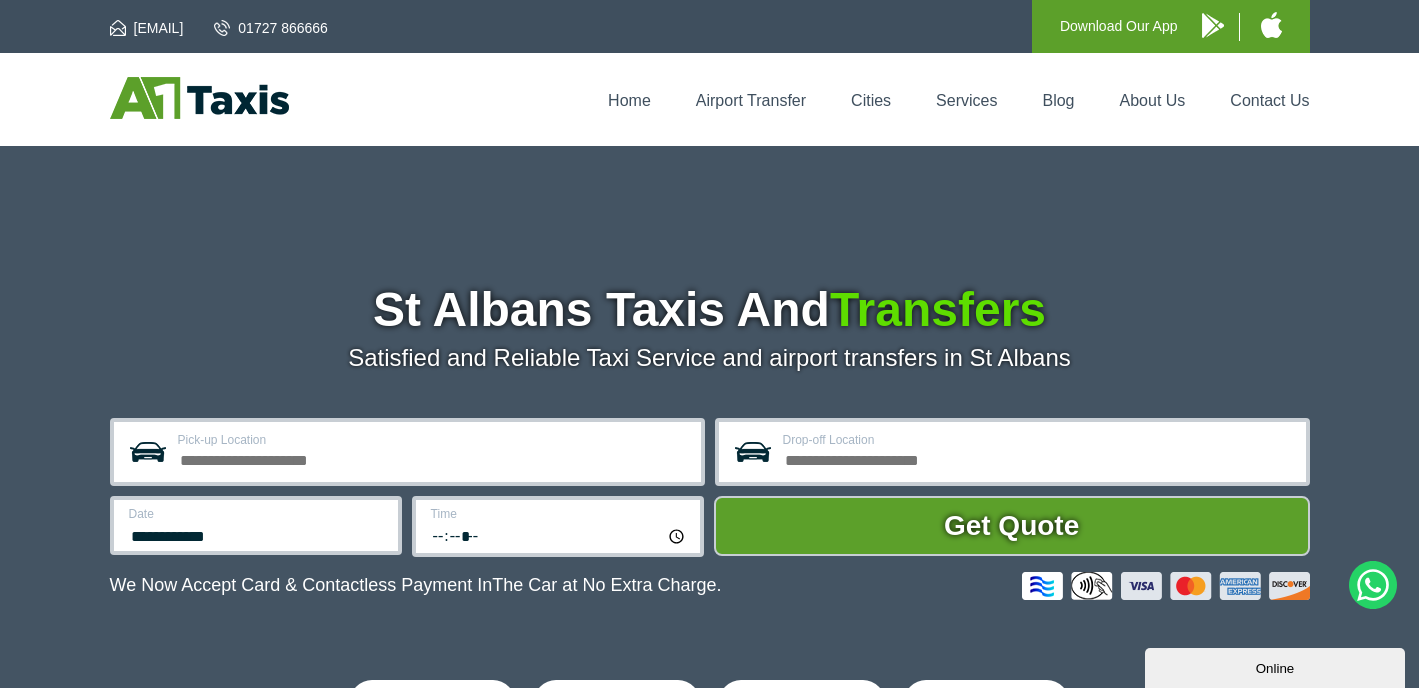 click on "Pick-up Location" at bounding box center [433, 458] 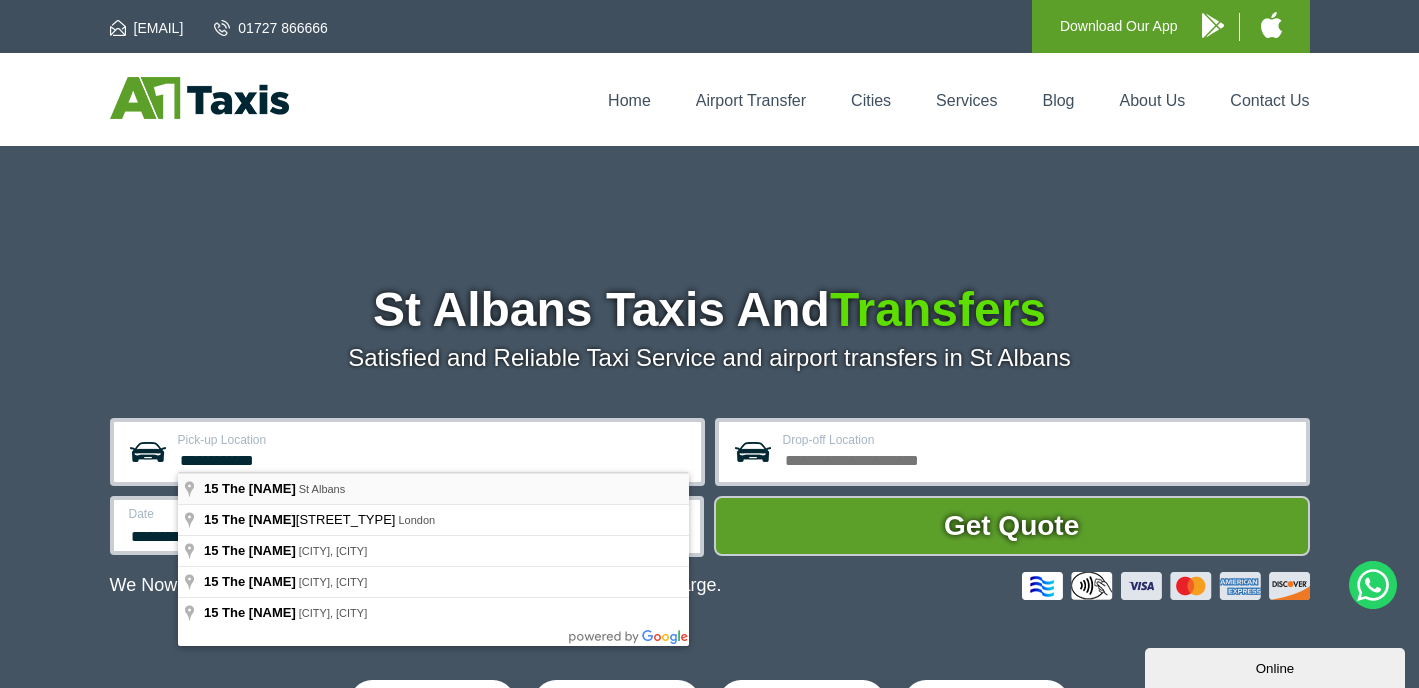 type on "**********" 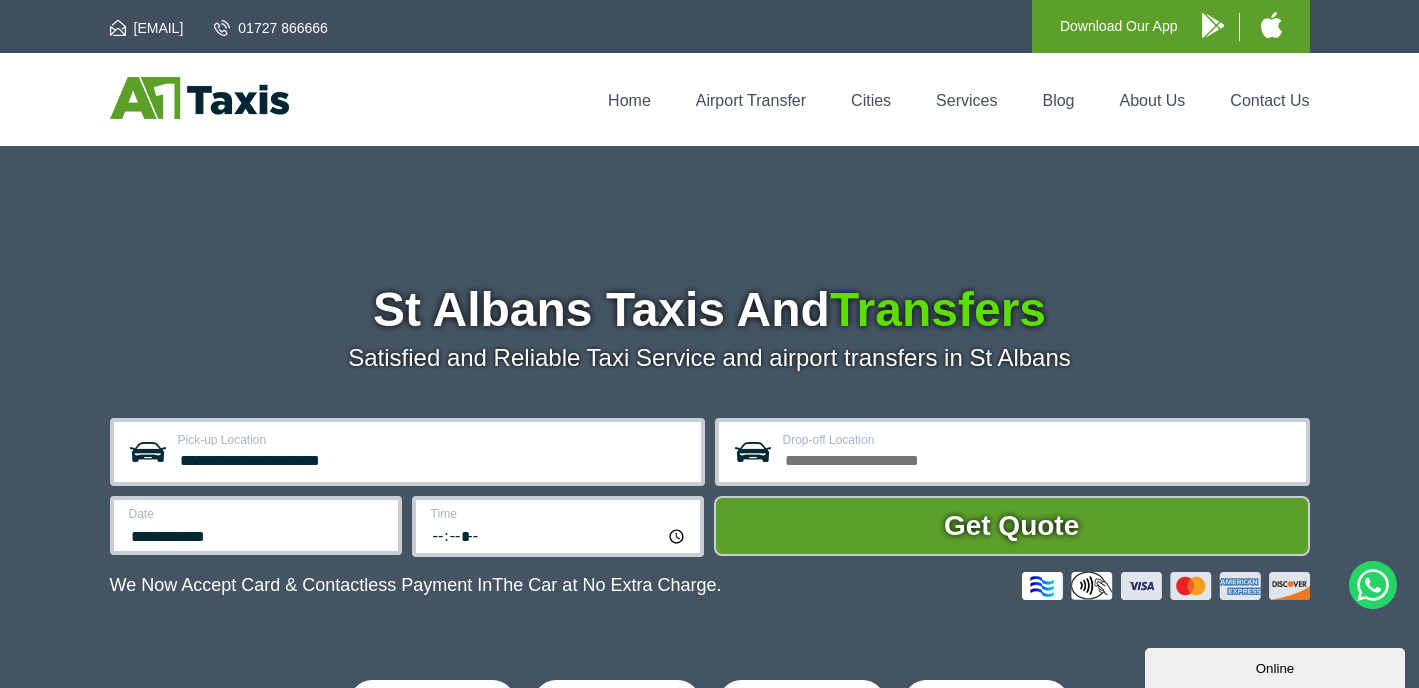 click on "Drop-off Location" at bounding box center (1012, 452) 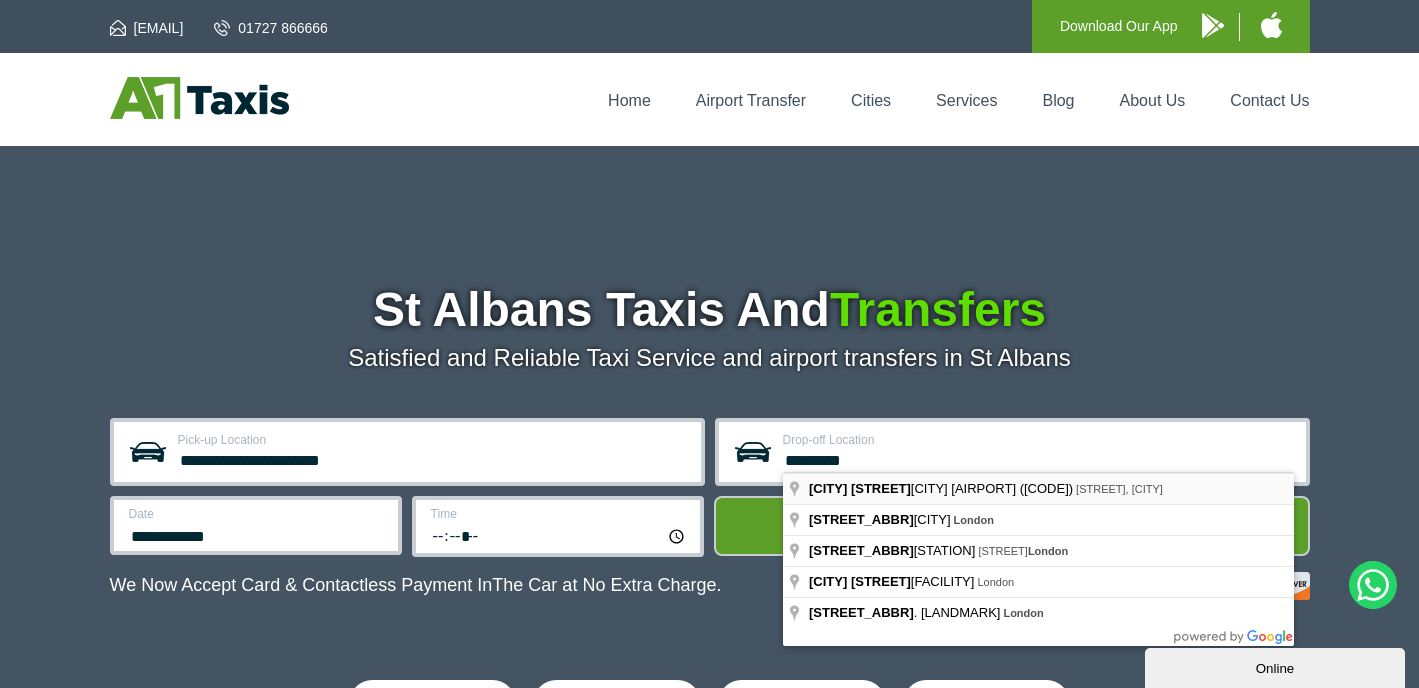 type on "**********" 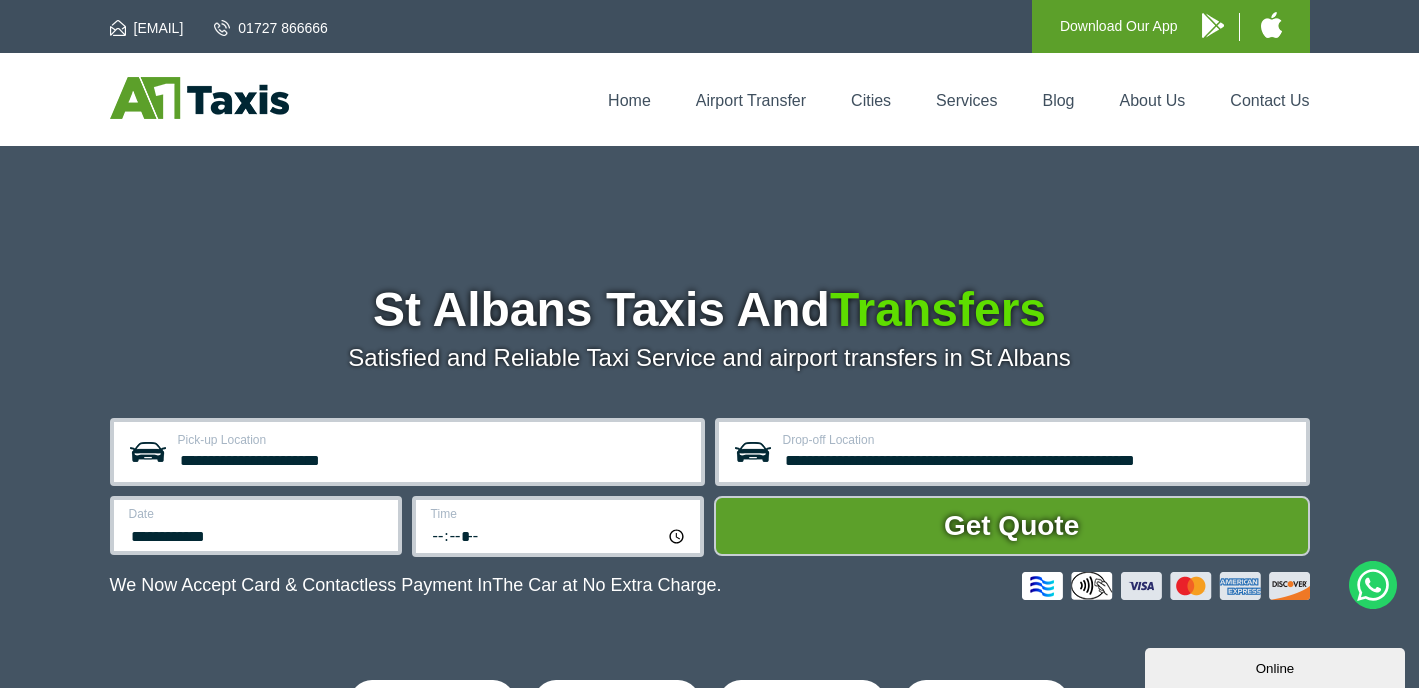 click on "**********" at bounding box center [256, 525] 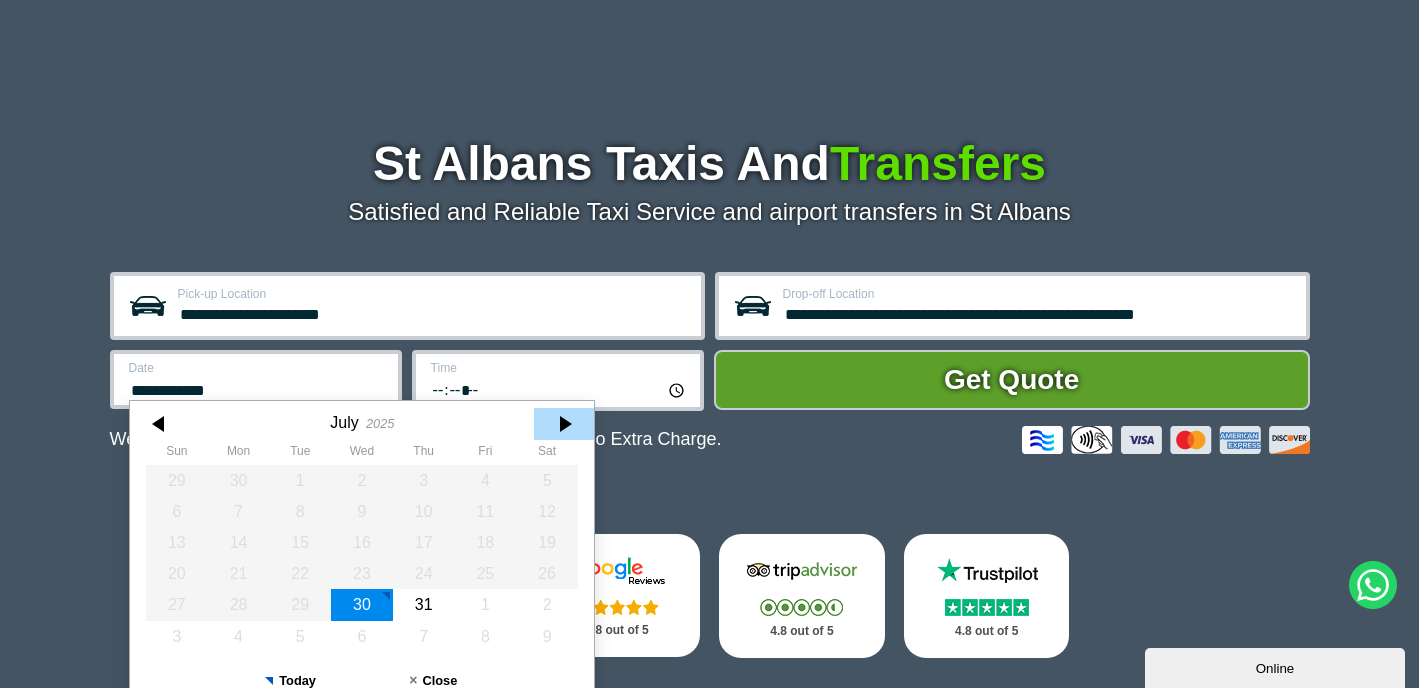 click at bounding box center (564, 424) 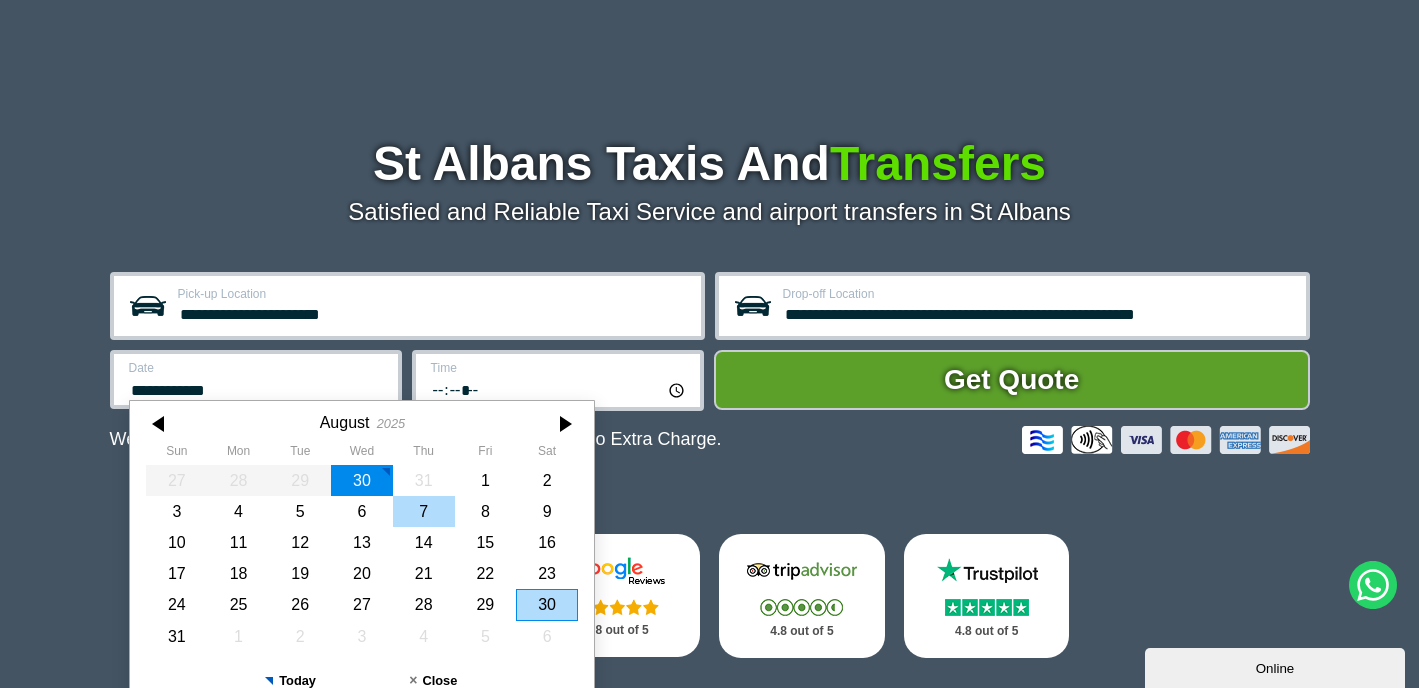 click on "7" at bounding box center [423, 511] 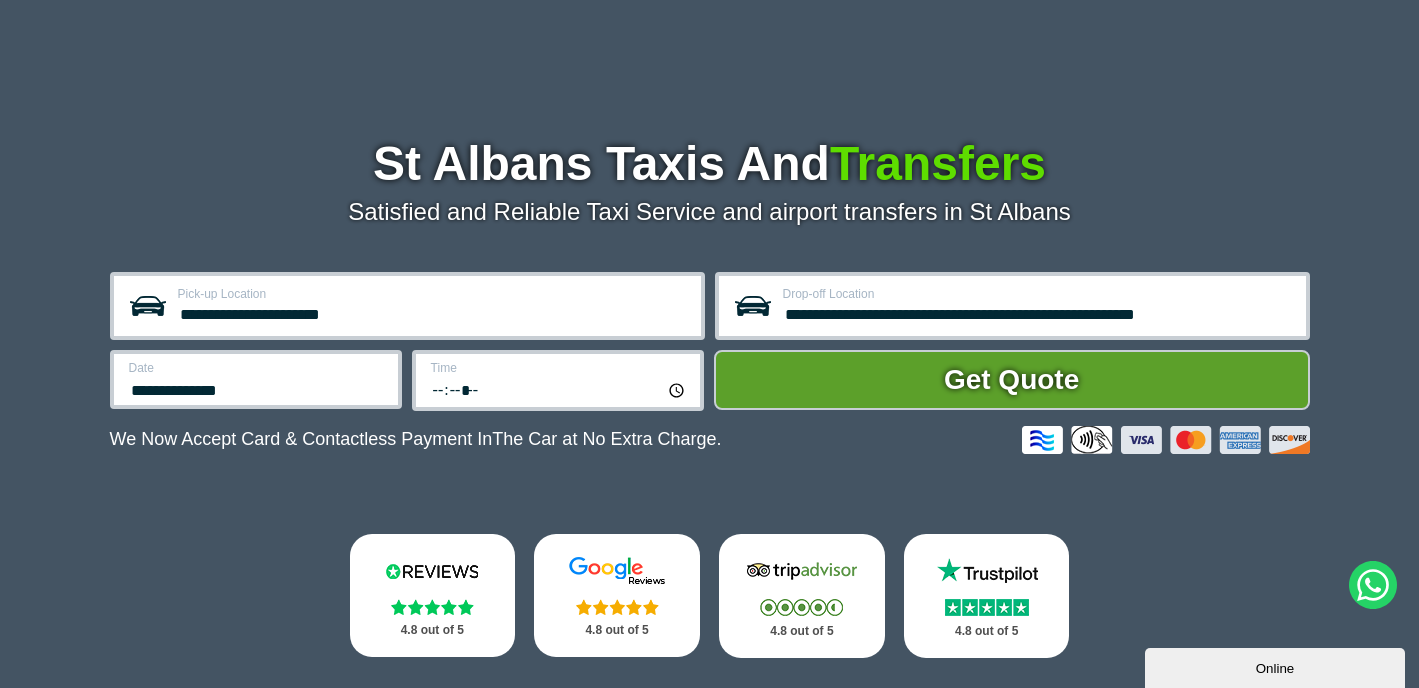 click on "*****" at bounding box center [559, 389] 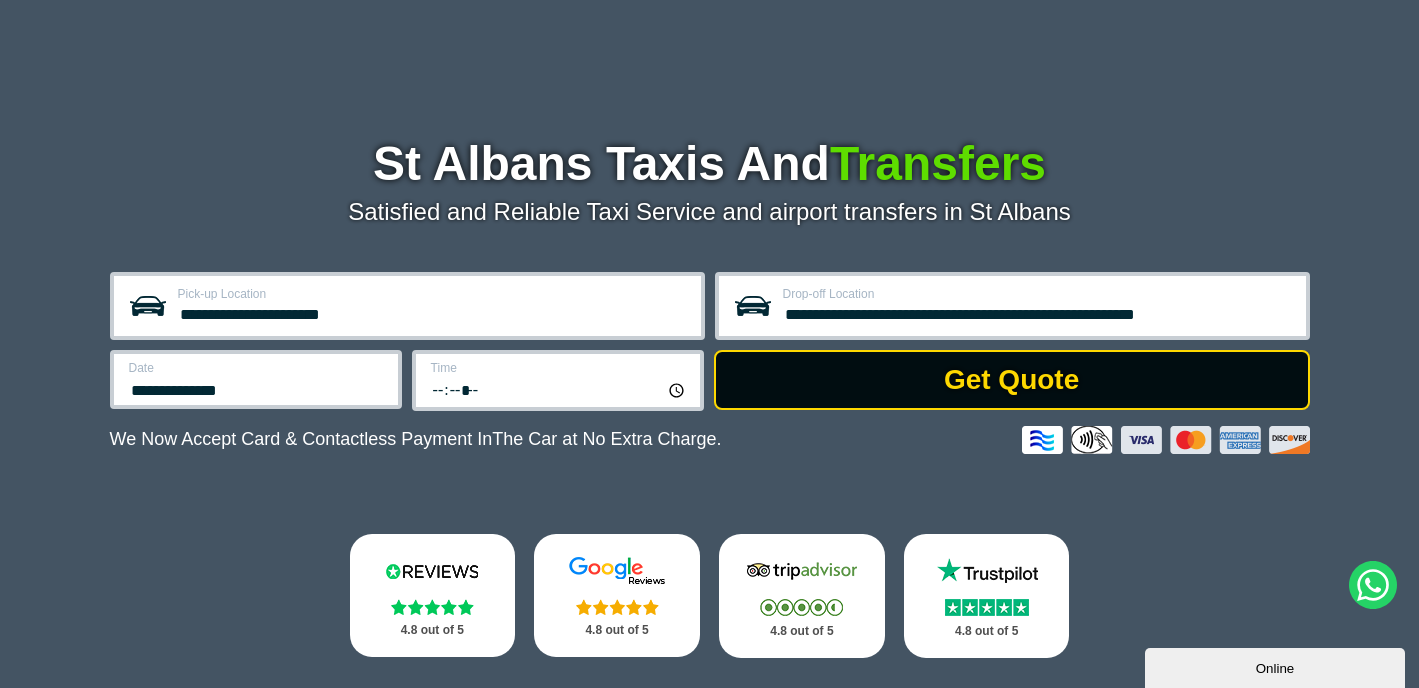 click on "Get Quote" at bounding box center [1012, 380] 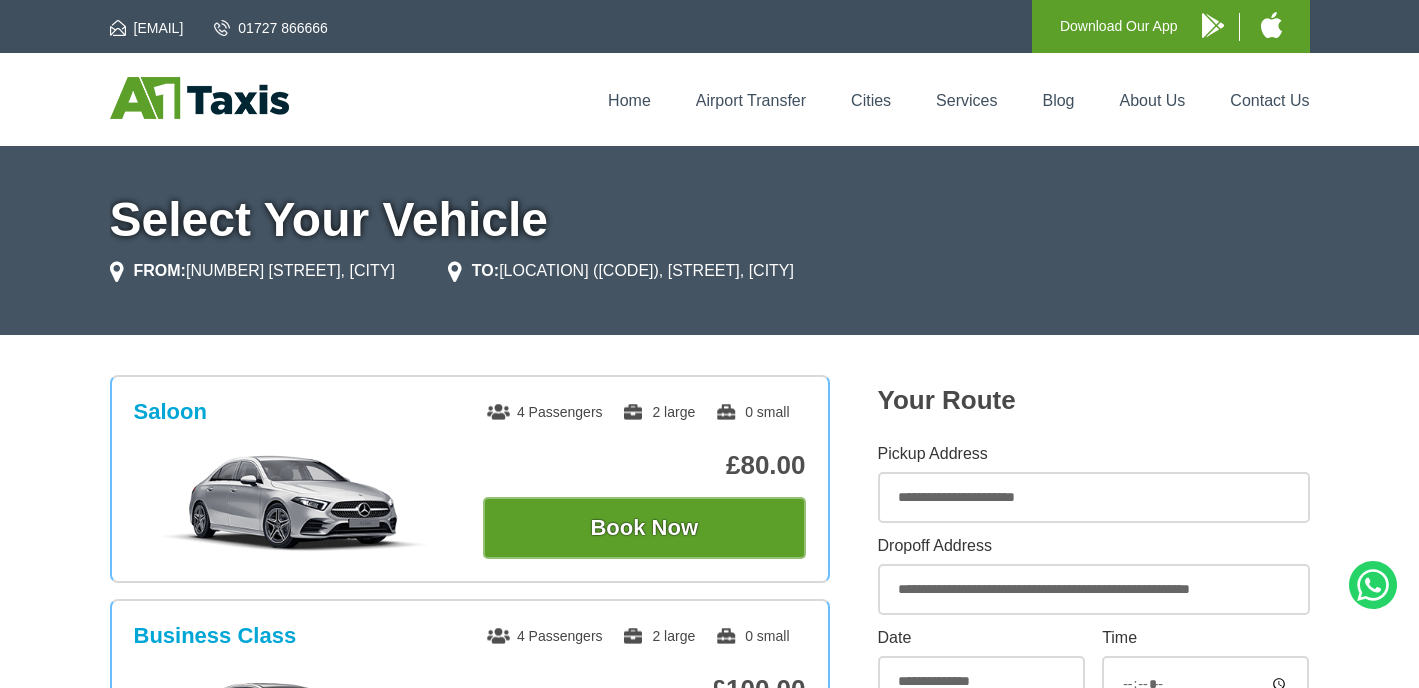 scroll, scrollTop: 0, scrollLeft: 0, axis: both 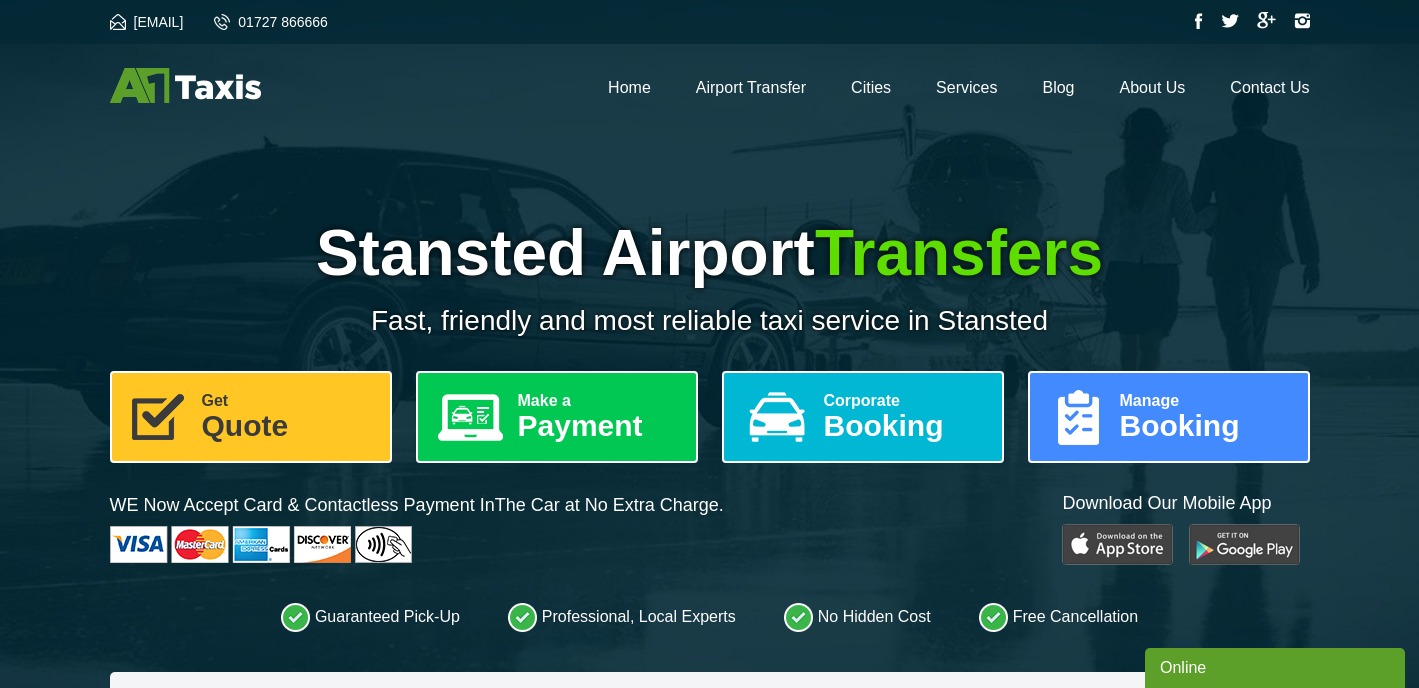 click on "Get  Quote" at bounding box center (251, 417) 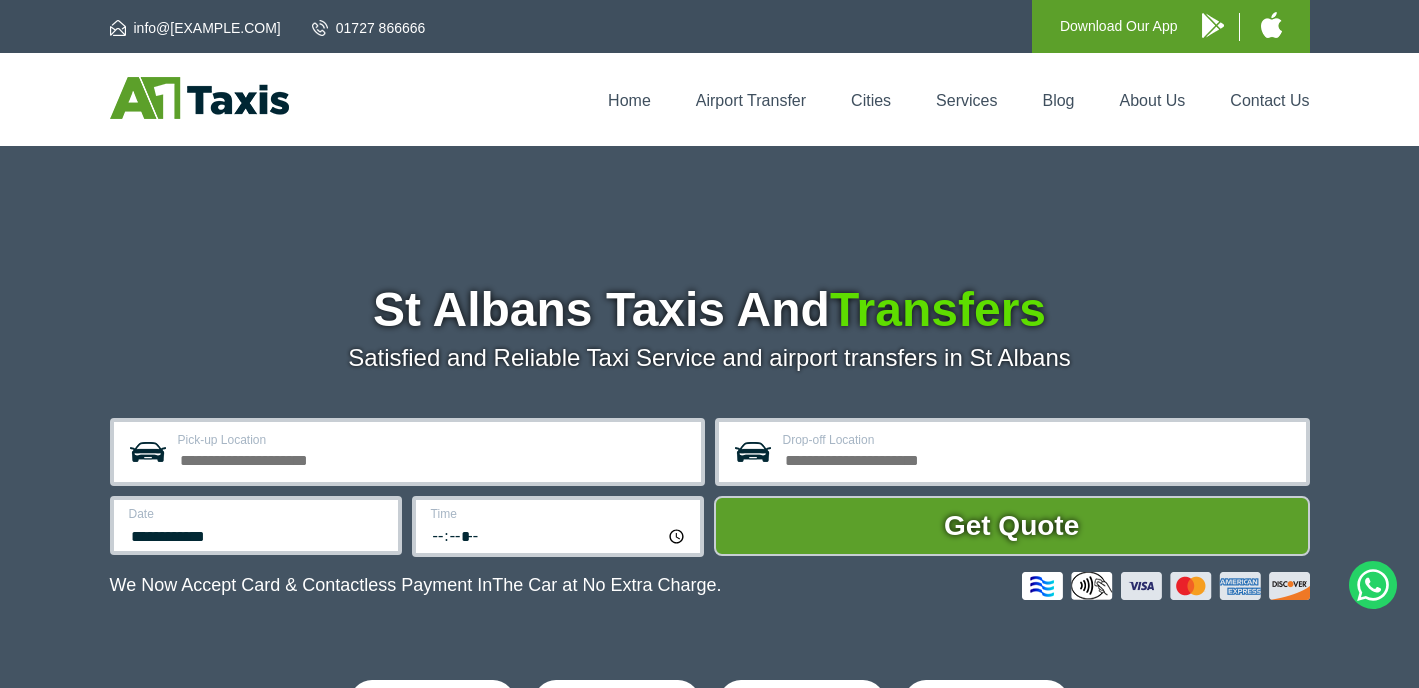 scroll, scrollTop: 0, scrollLeft: 0, axis: both 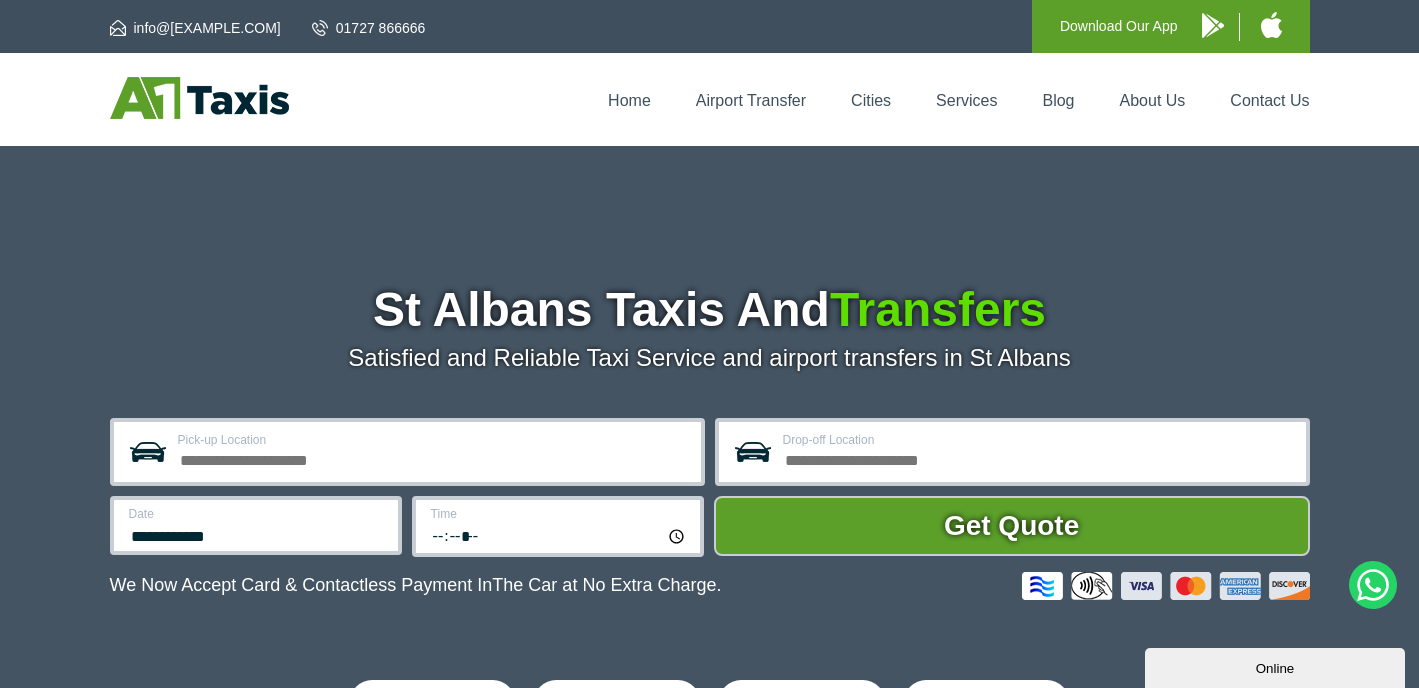 click on "Pick-up Location" at bounding box center [433, 458] 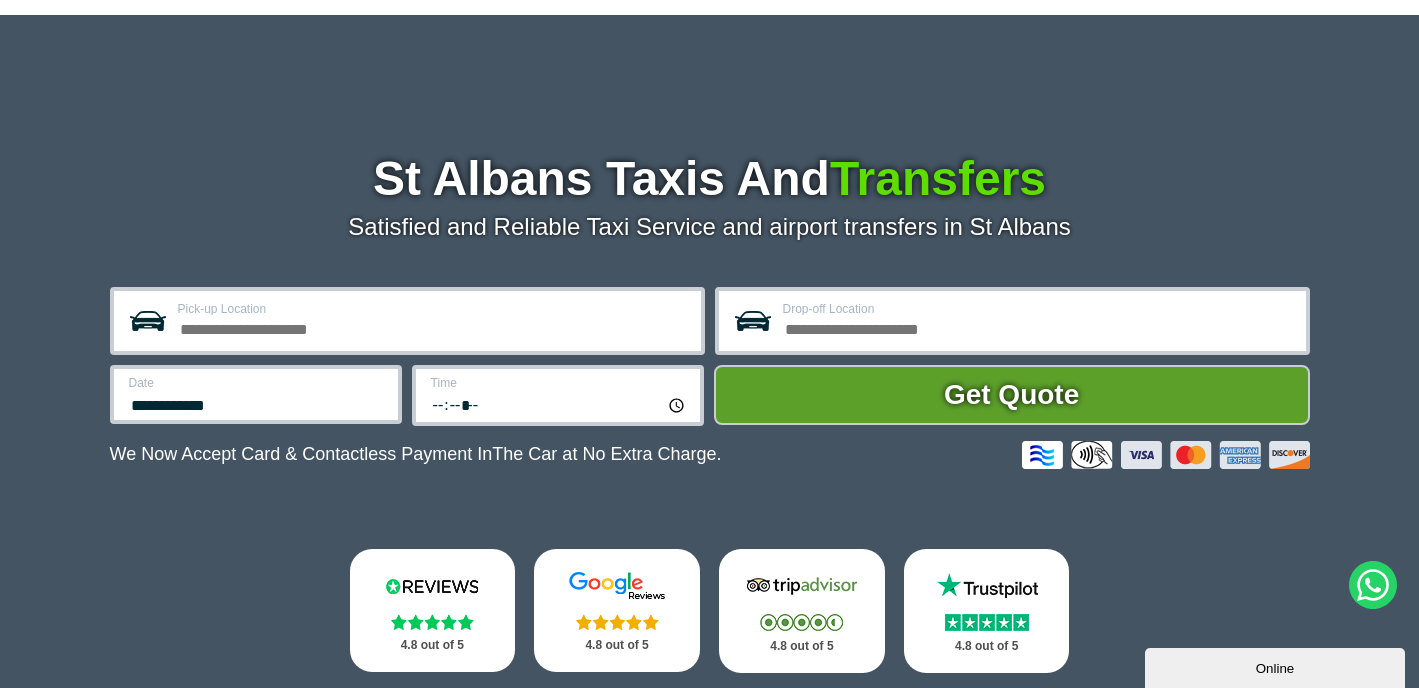 scroll, scrollTop: 128, scrollLeft: 0, axis: vertical 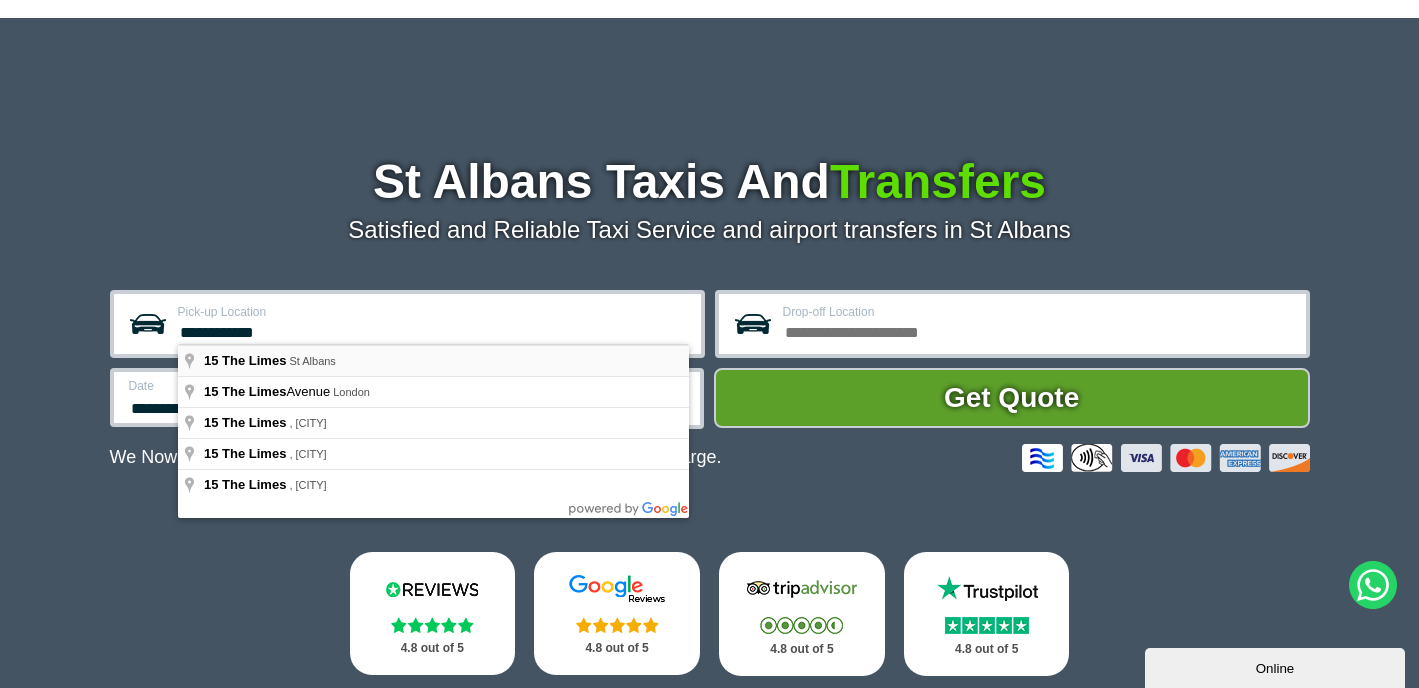 type on "**********" 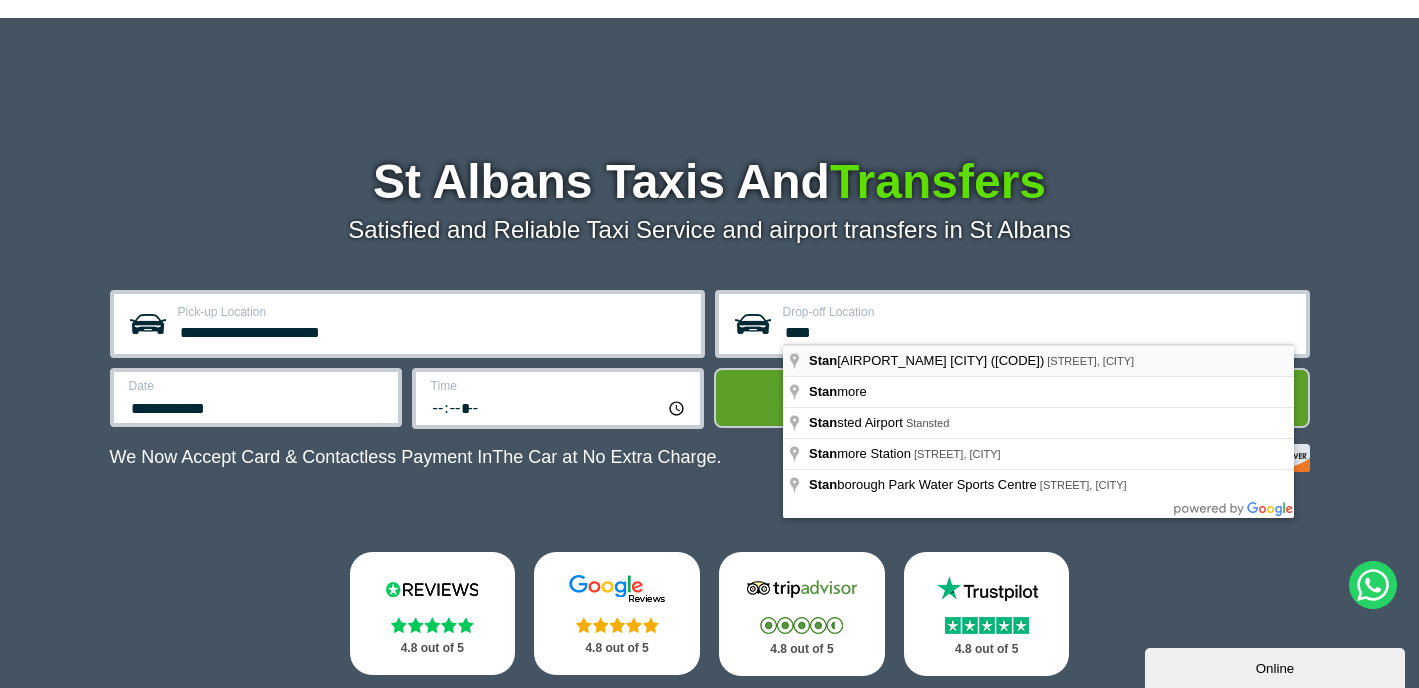 type on "**********" 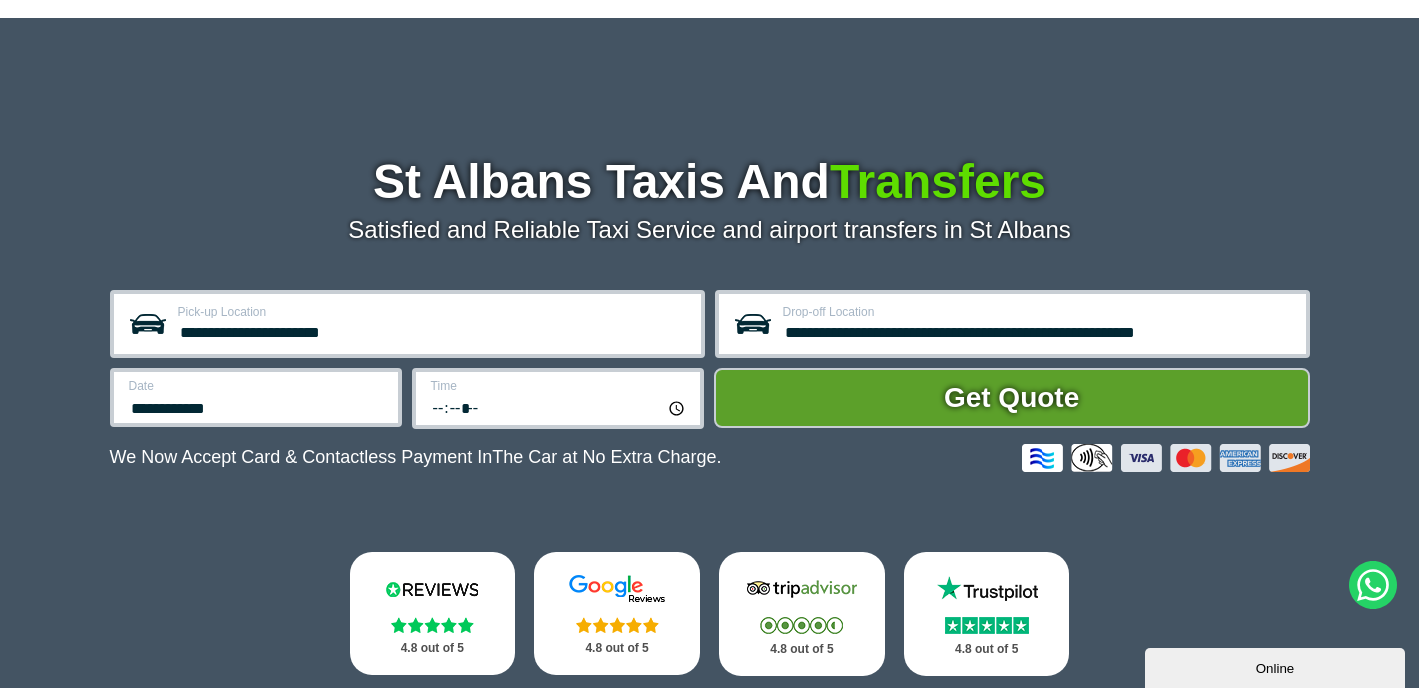 scroll, scrollTop: 146, scrollLeft: 0, axis: vertical 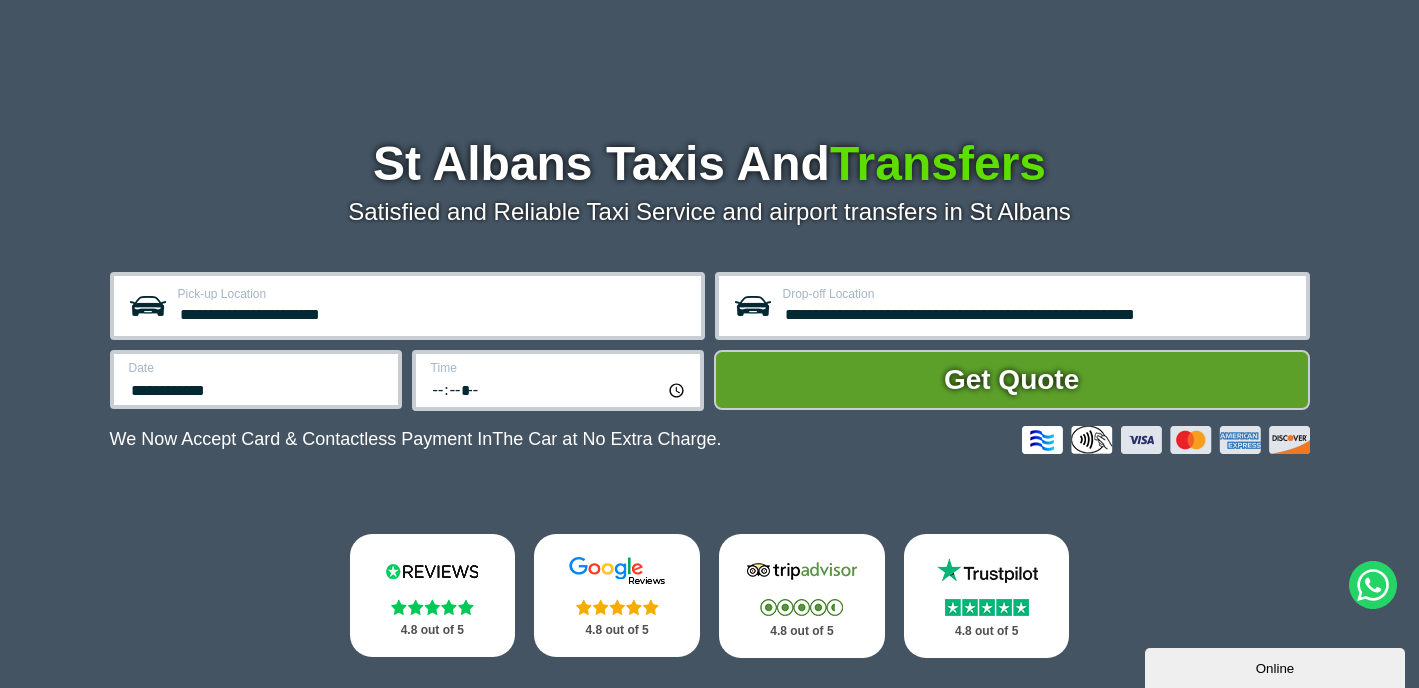 click on "**********" at bounding box center (256, 379) 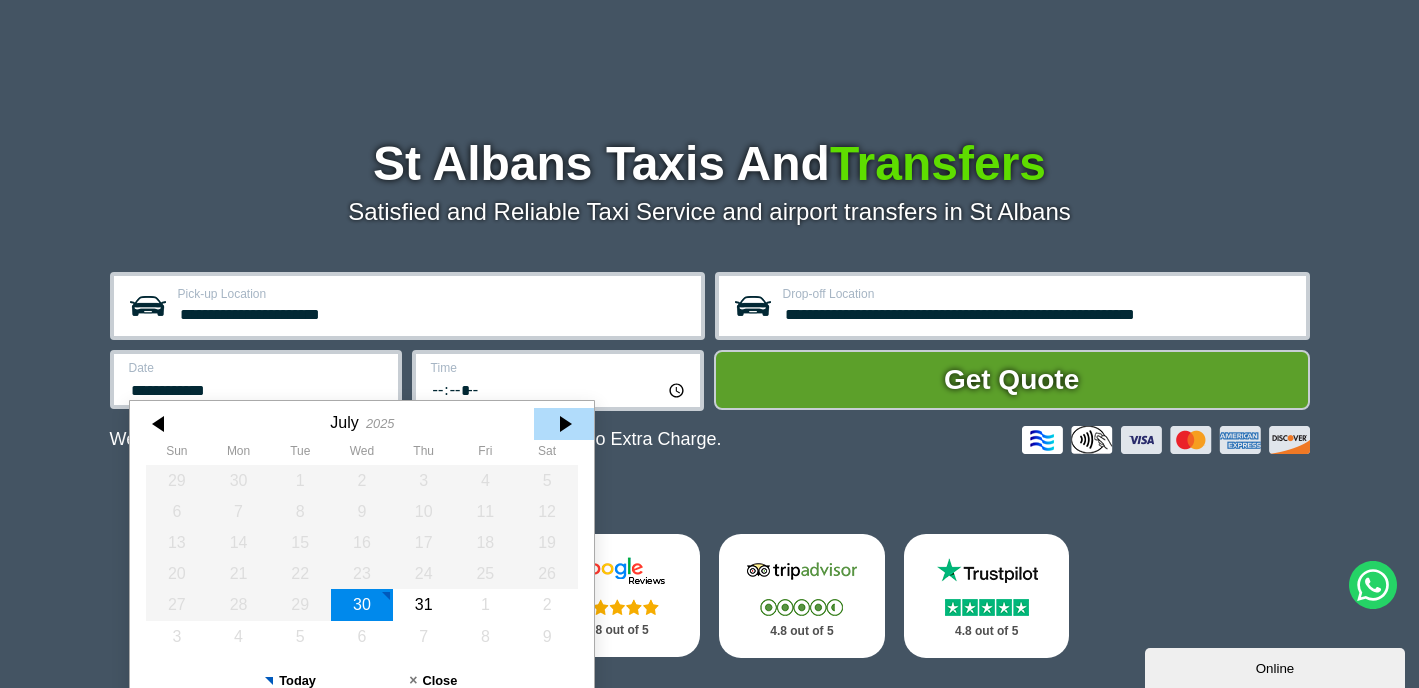 click at bounding box center (564, 424) 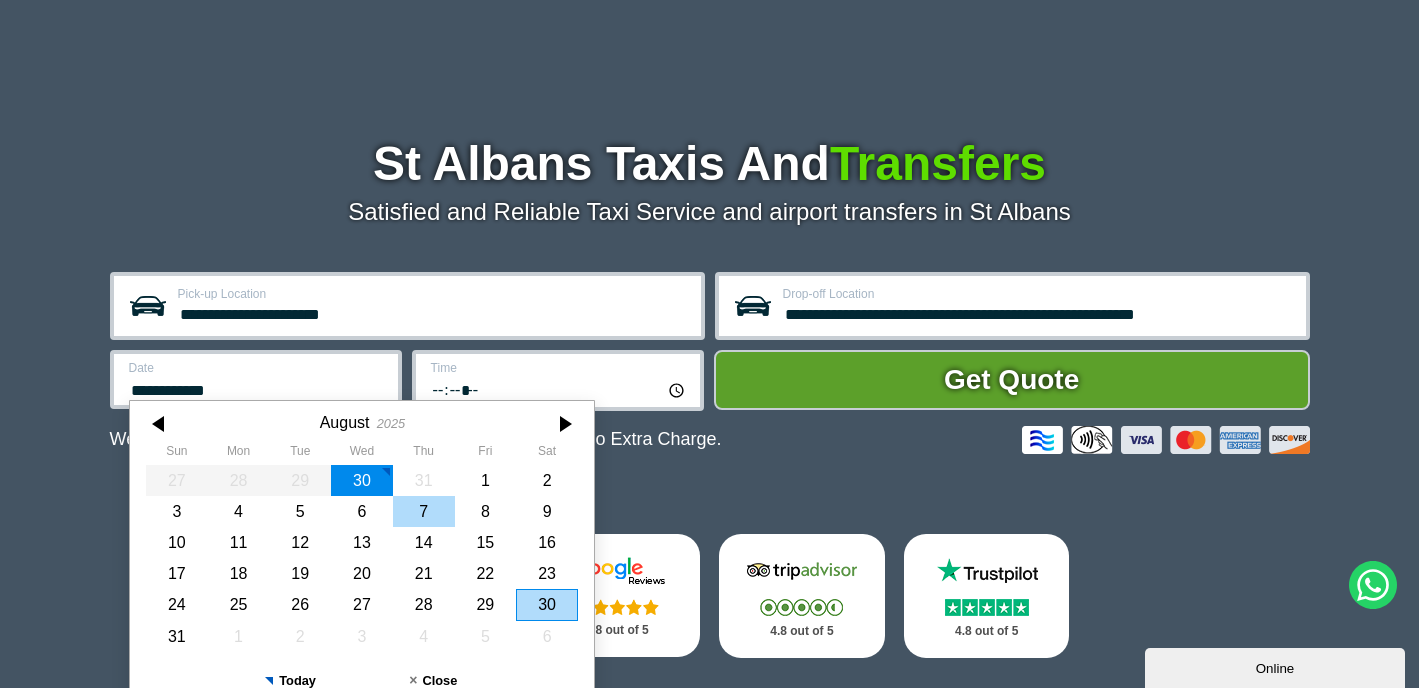 click on "7" at bounding box center (423, 511) 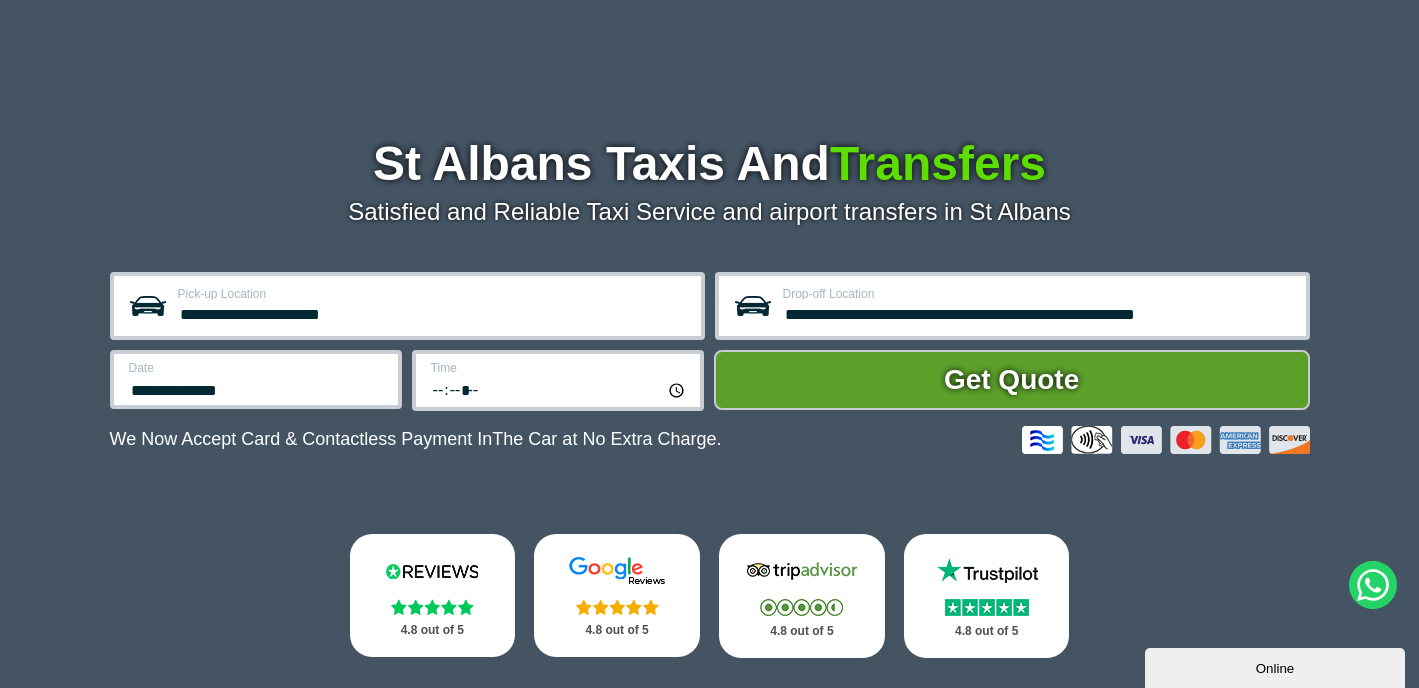 click on "*****" at bounding box center [559, 389] 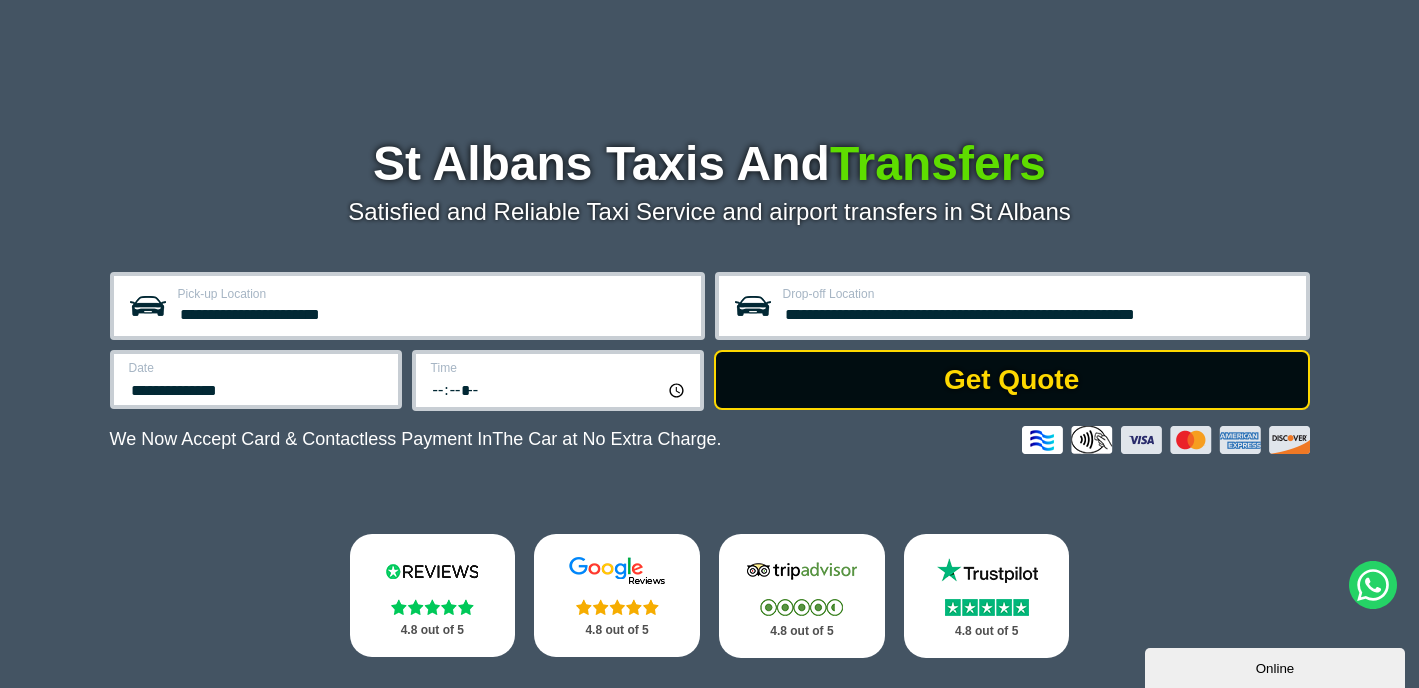click on "Get Quote" at bounding box center [1012, 380] 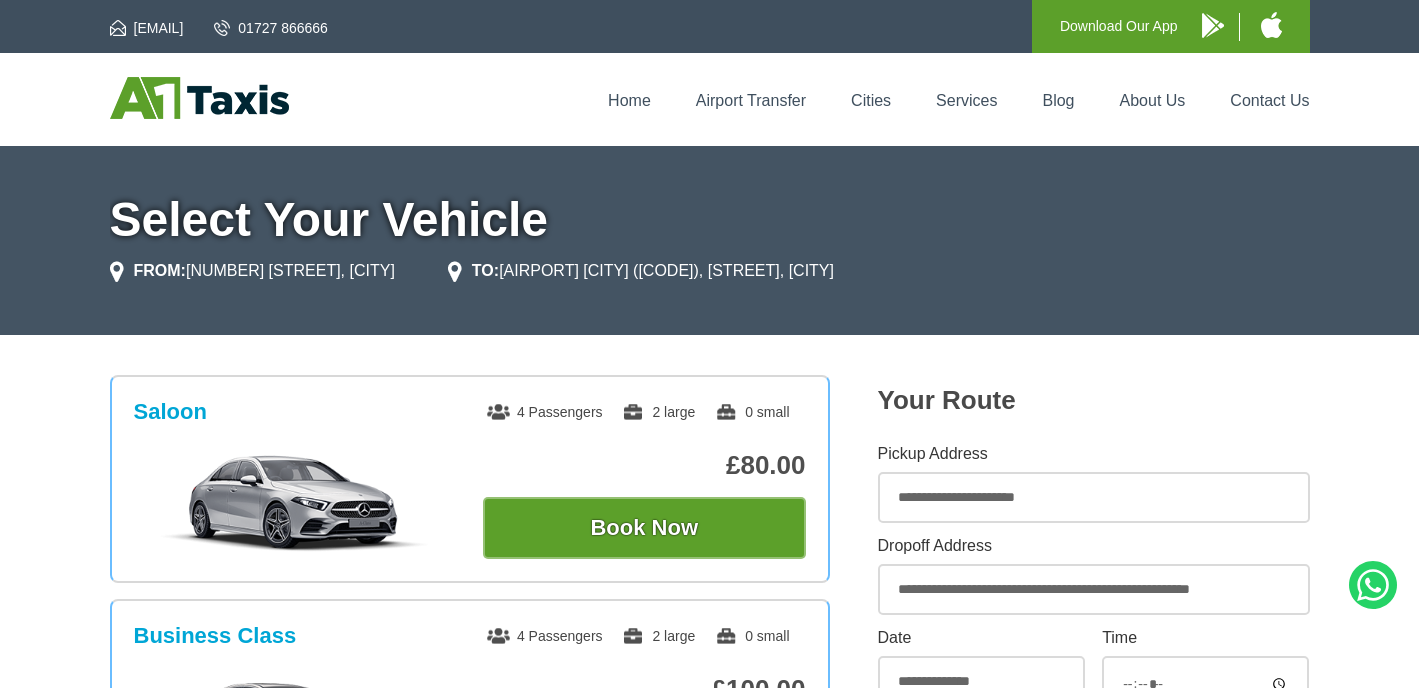 scroll, scrollTop: 0, scrollLeft: 0, axis: both 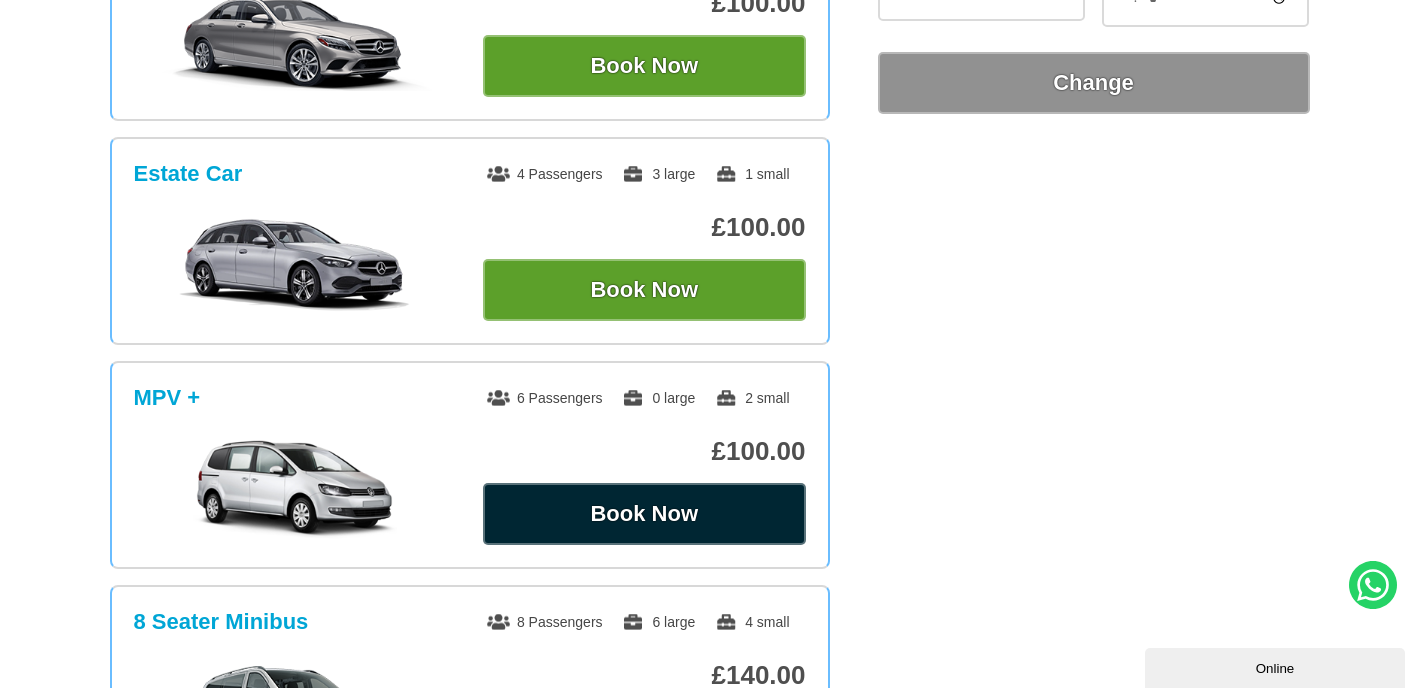 click on "Book Now" at bounding box center (644, 514) 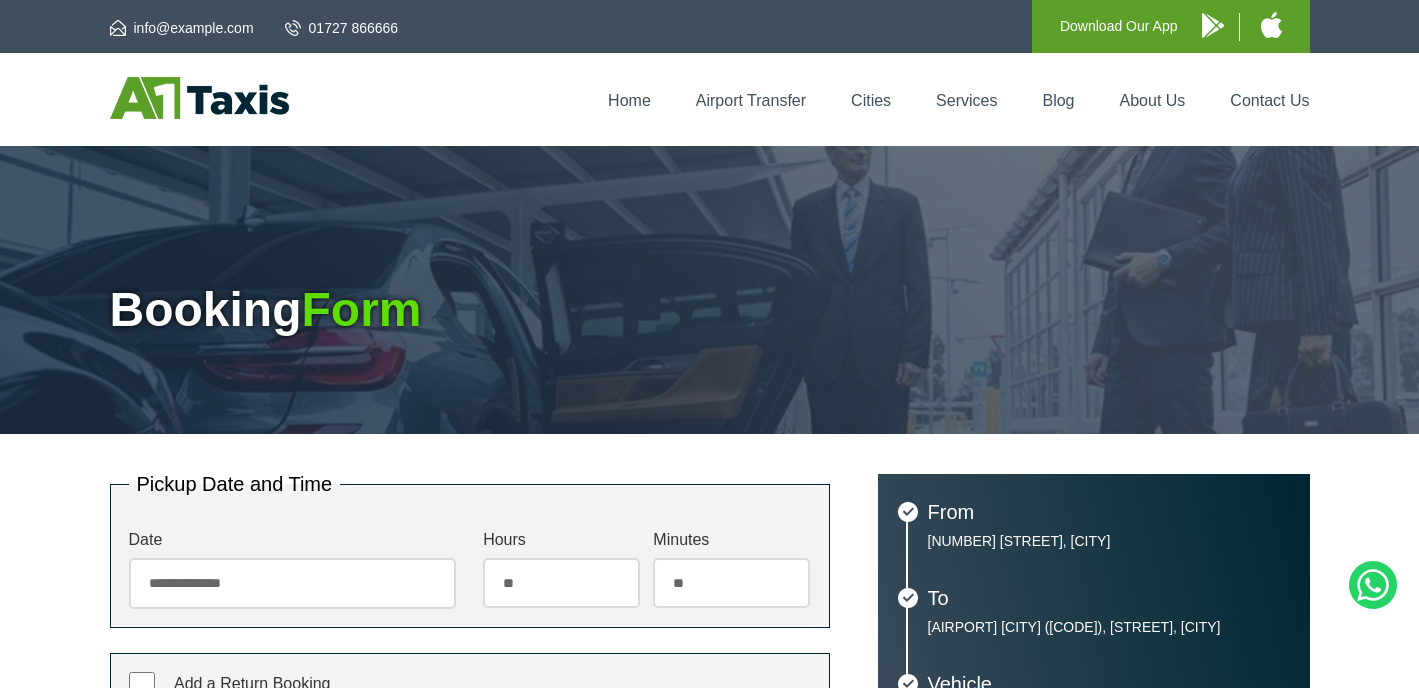 scroll, scrollTop: 0, scrollLeft: 0, axis: both 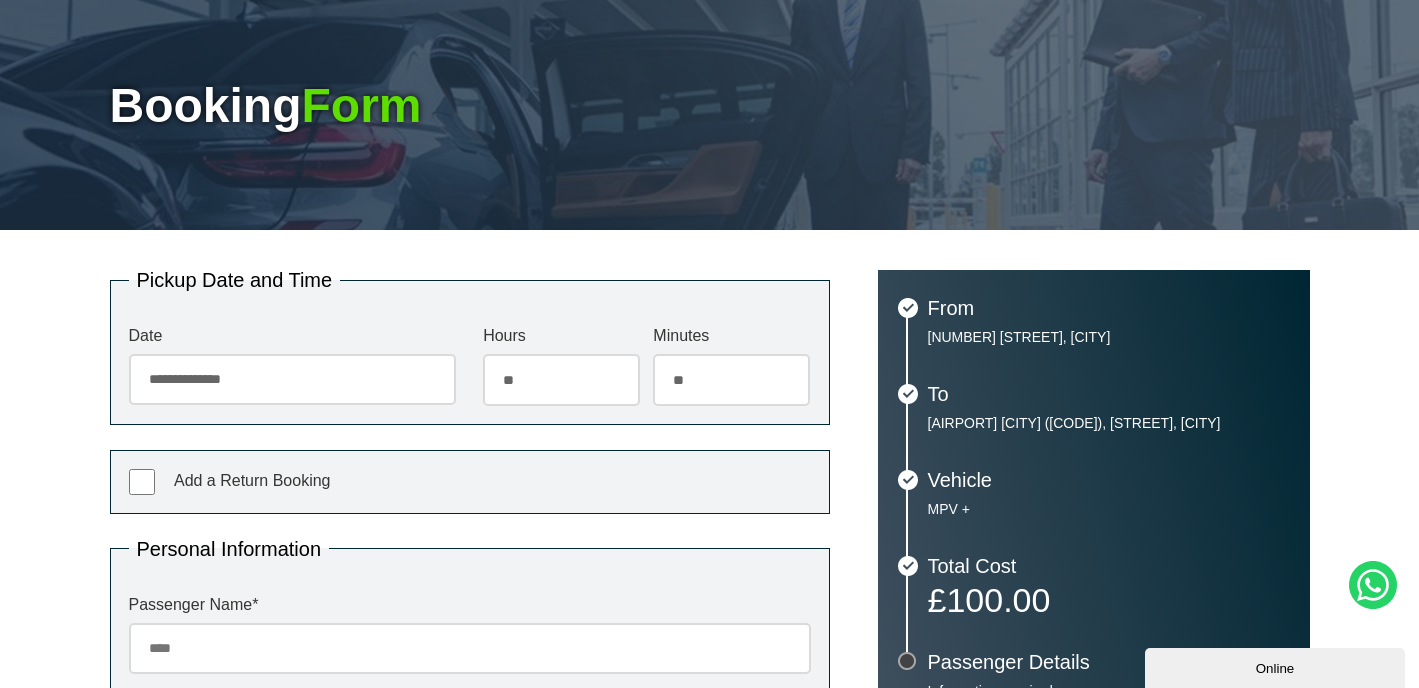 click on "Add a Return Booking" at bounding box center (252, 480) 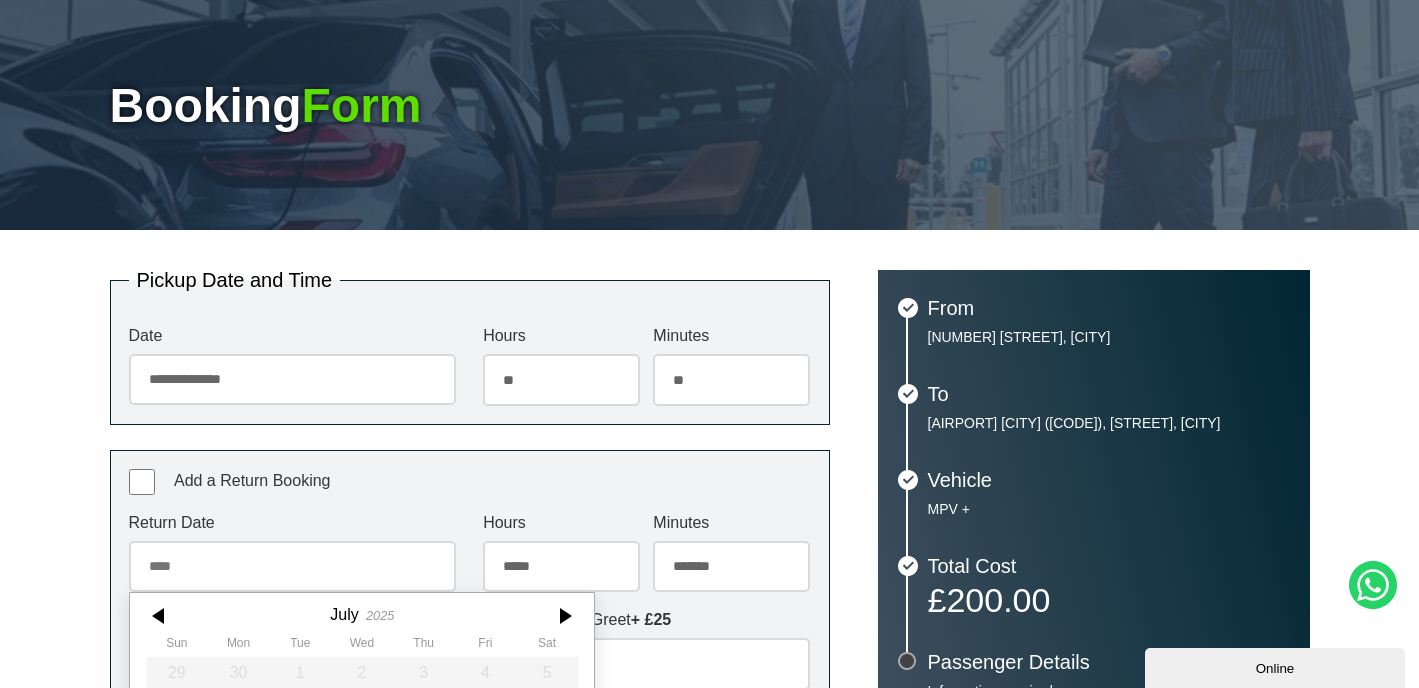 click on "Return Date
July 2025     Sun Mon Tue Wed Thu Fri Sat 29 30 1 2 3 4 5 6 7 8 9 10 11 12 13 14 15 16 17 18 19 20 21 22 23 24 25 26 27 28 29 30 31 1 2 3 4 5 6 7 8 9 Today Close" at bounding box center (292, 553) 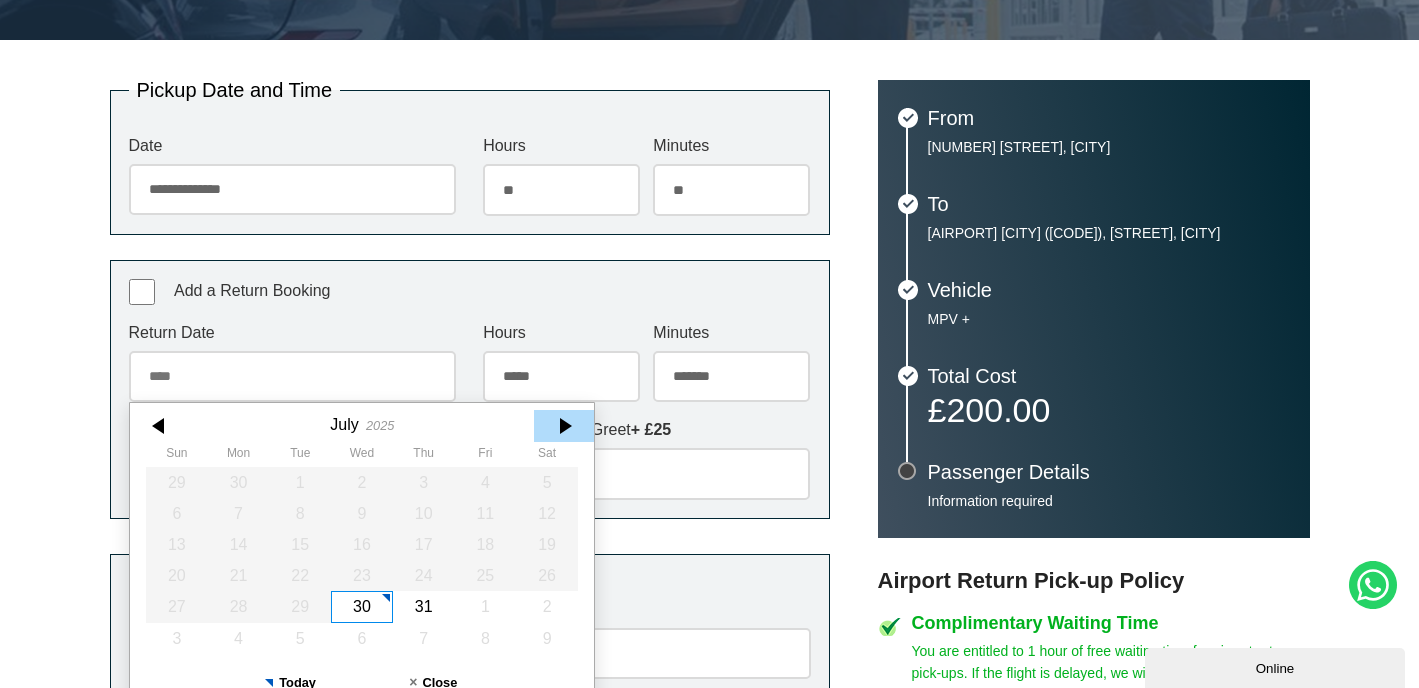 click at bounding box center (564, 425) 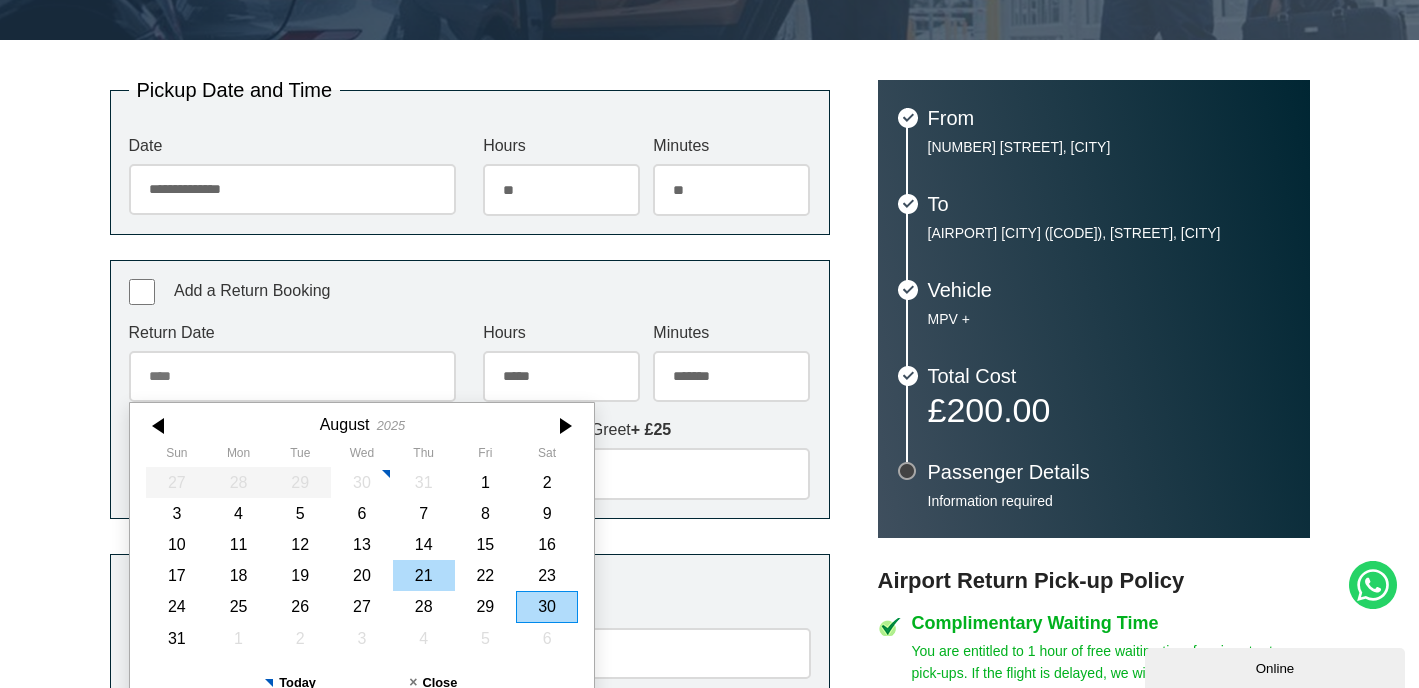 click on "21" at bounding box center [423, 575] 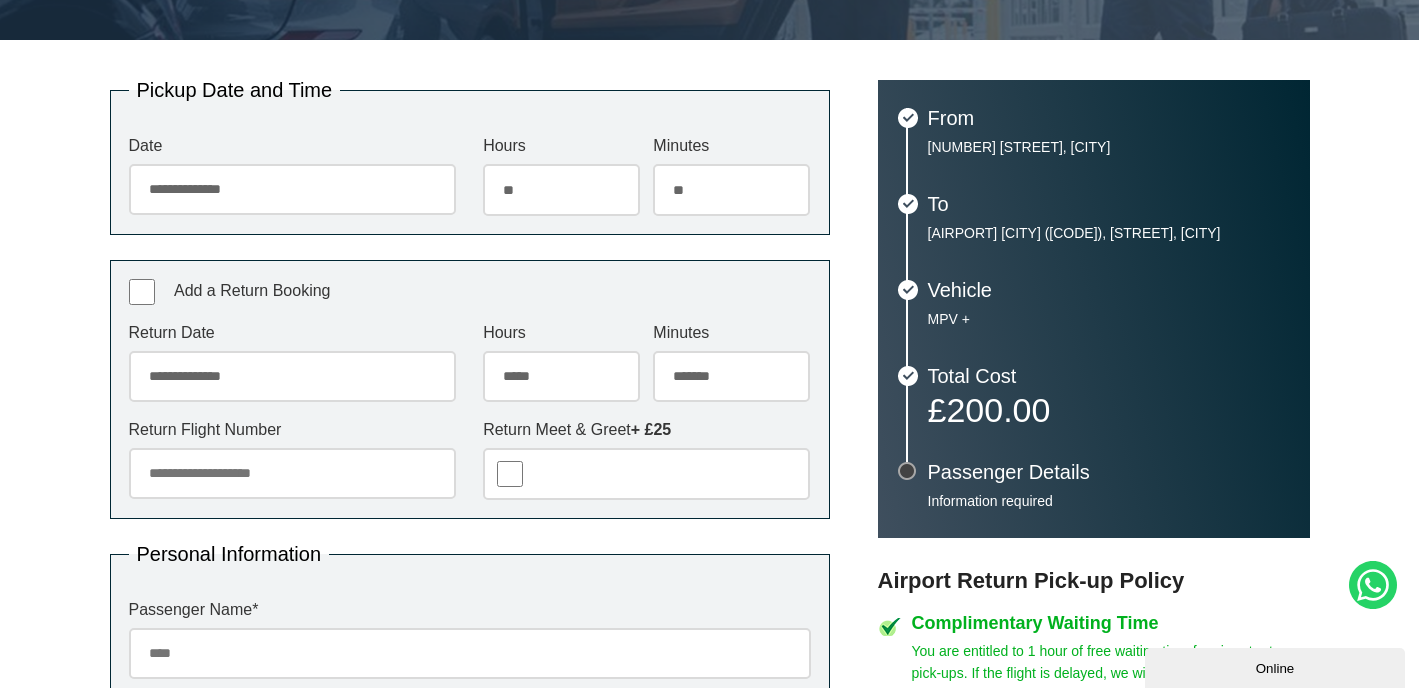 click on "*****
**
**
**
**
**
**
** ** ** ** ** ** ** ** ** ** ** ** ** ** ** ** ** **" at bounding box center (561, 377) 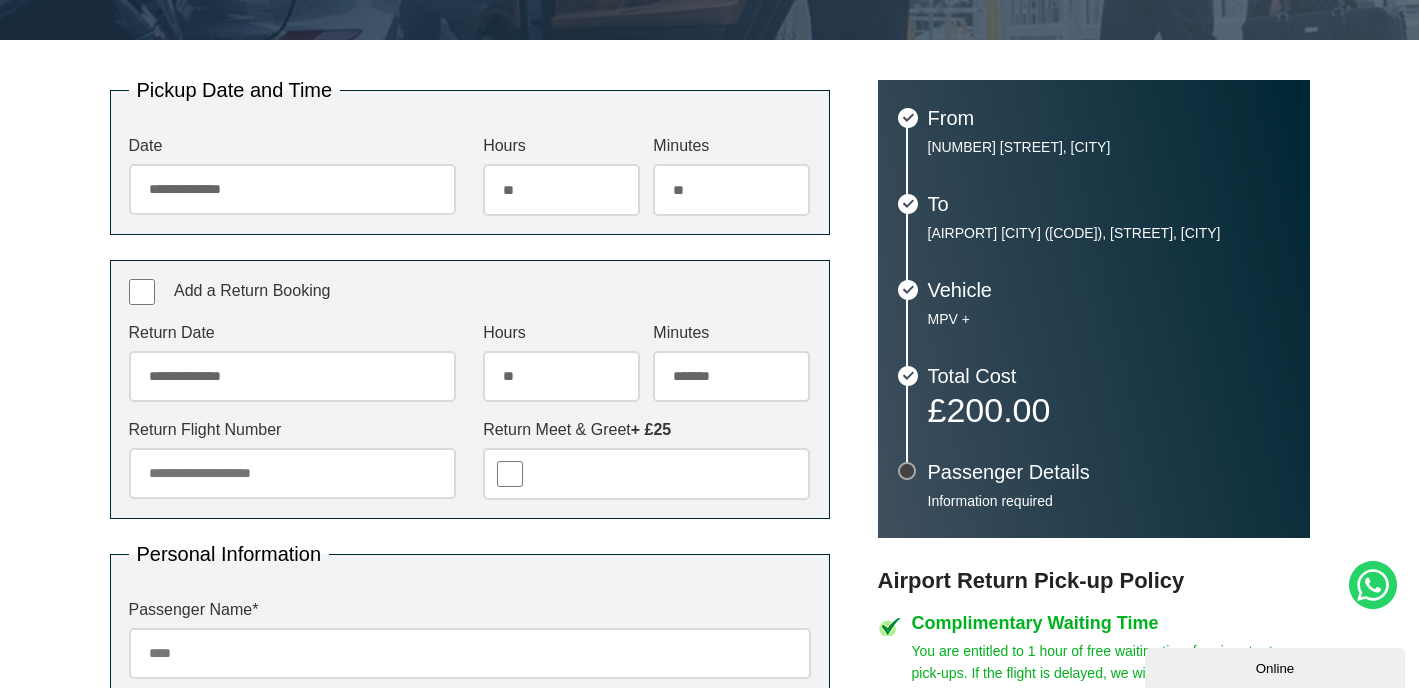 click on "*******
**
**
**
**
**
**
** ** ** ** ** ** ** ** ** ** ** ** ** ** ** ** ** ** ** ** ** ** ** ** ** ** **" at bounding box center [731, 377] 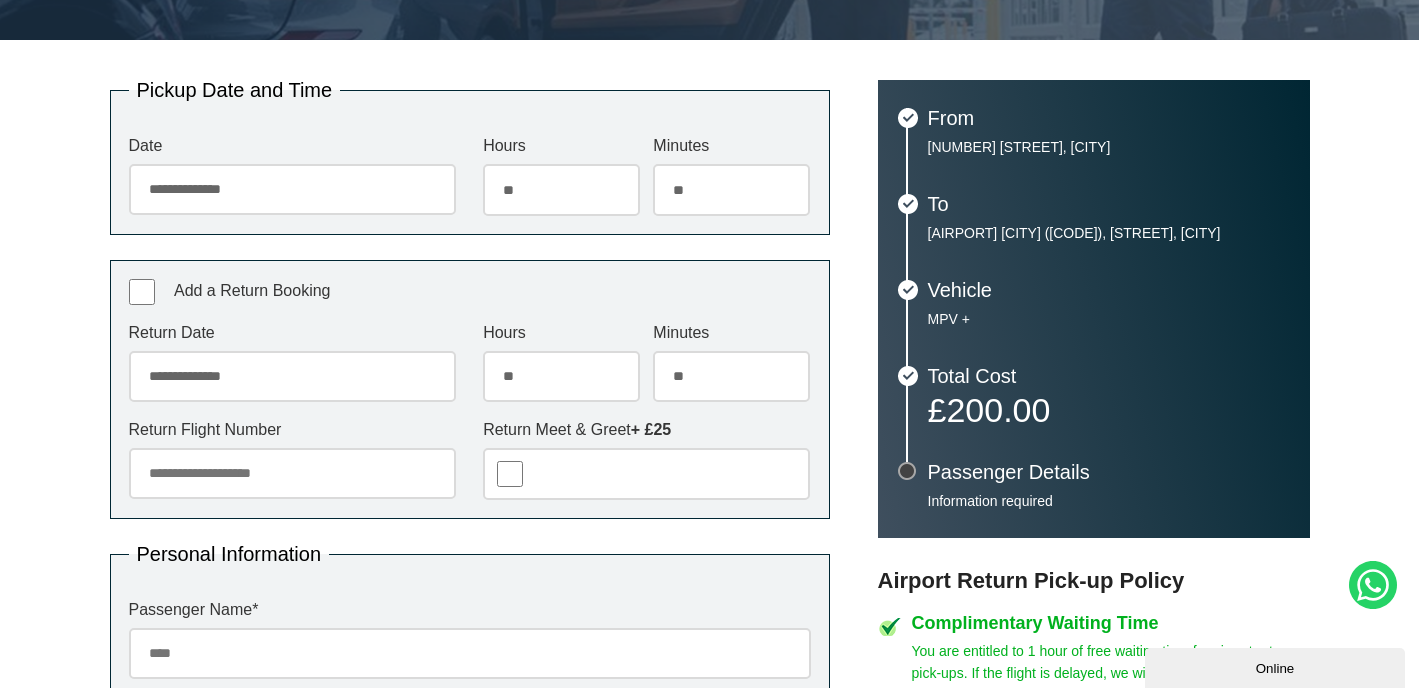 click on "Return Flight Number" at bounding box center [292, 473] 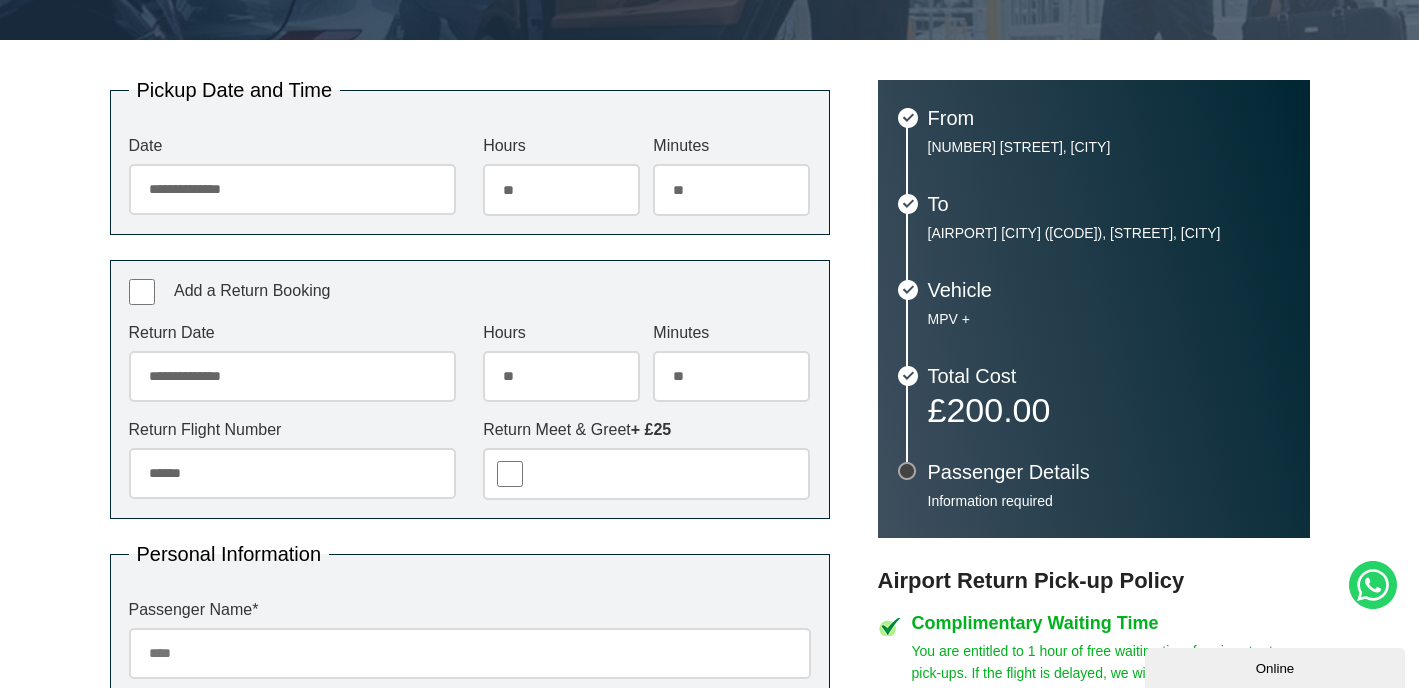 type on "******" 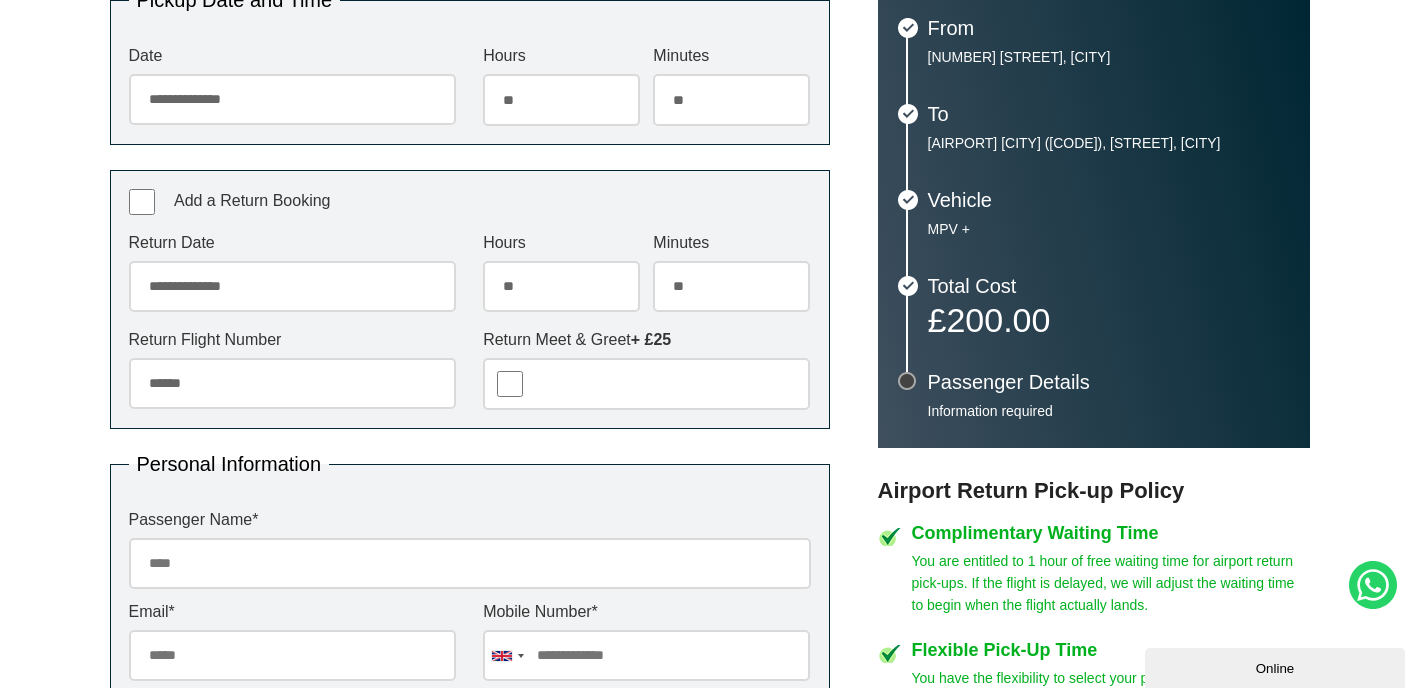 scroll, scrollTop: 485, scrollLeft: 0, axis: vertical 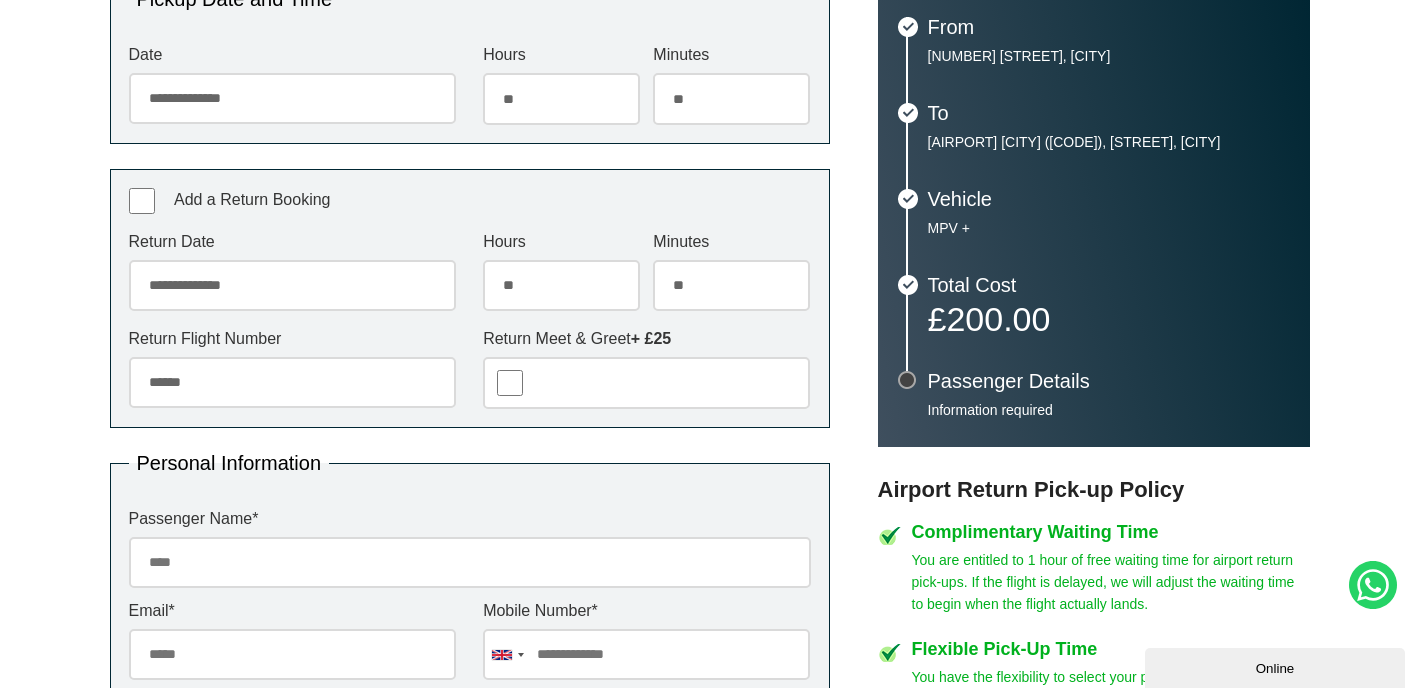 click on "*******
**
**
**
**
**
**
** ** ** ** ** ** ** ** ** ** ** ** ** ** ** ** ** ** ** ** ** ** ** ** ** ** **" at bounding box center [731, 286] 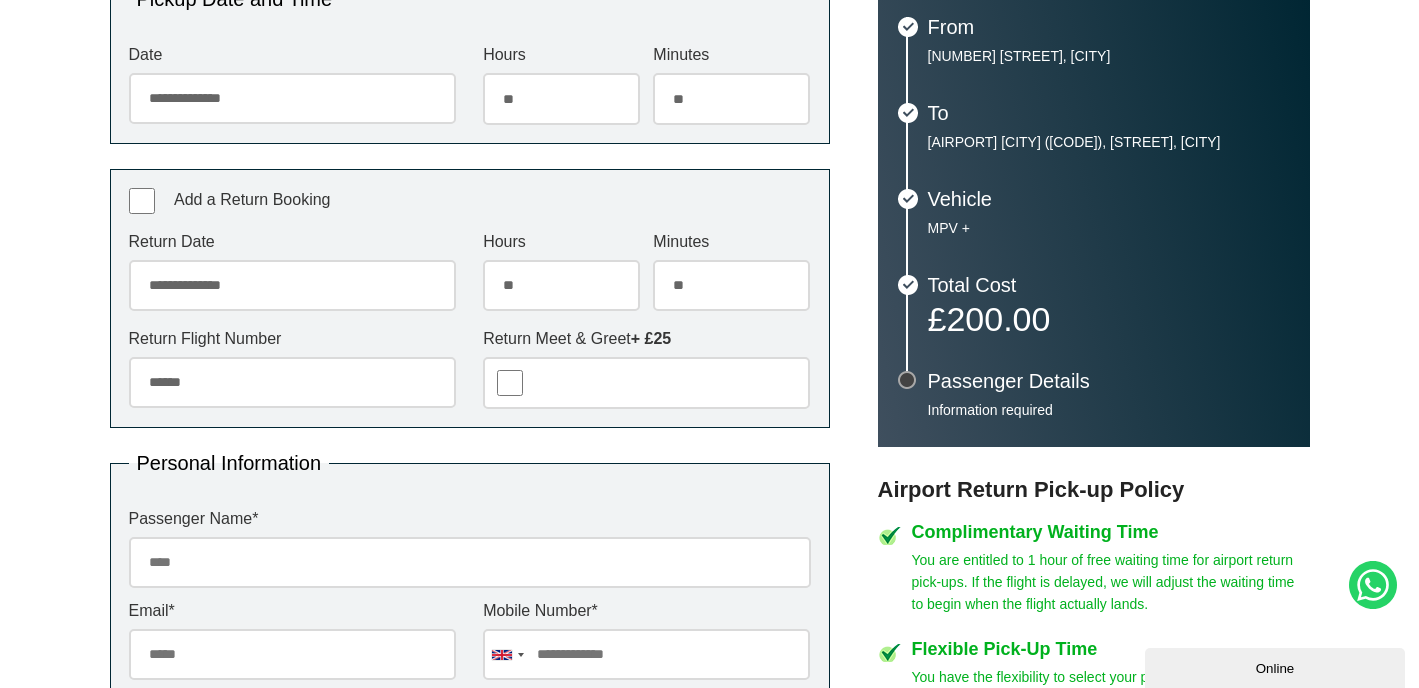 click on "**********" at bounding box center (470, 299) 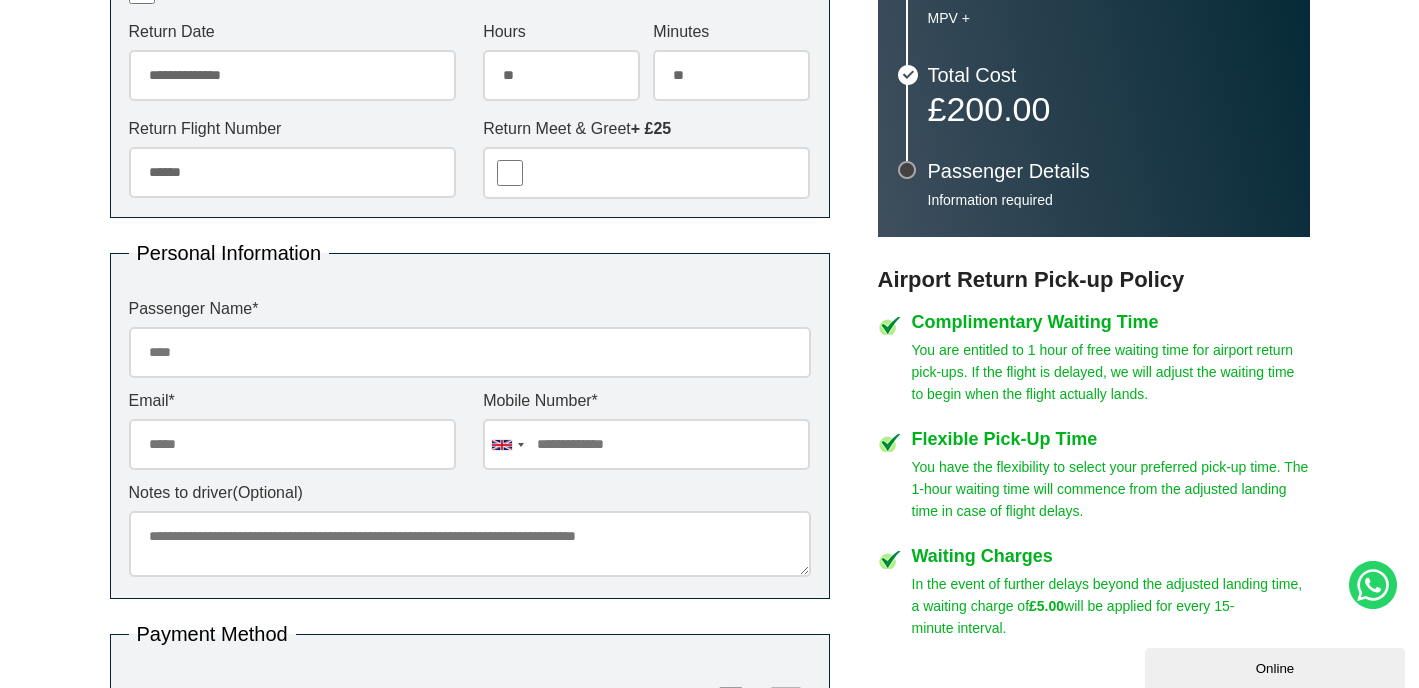 scroll, scrollTop: 713, scrollLeft: 0, axis: vertical 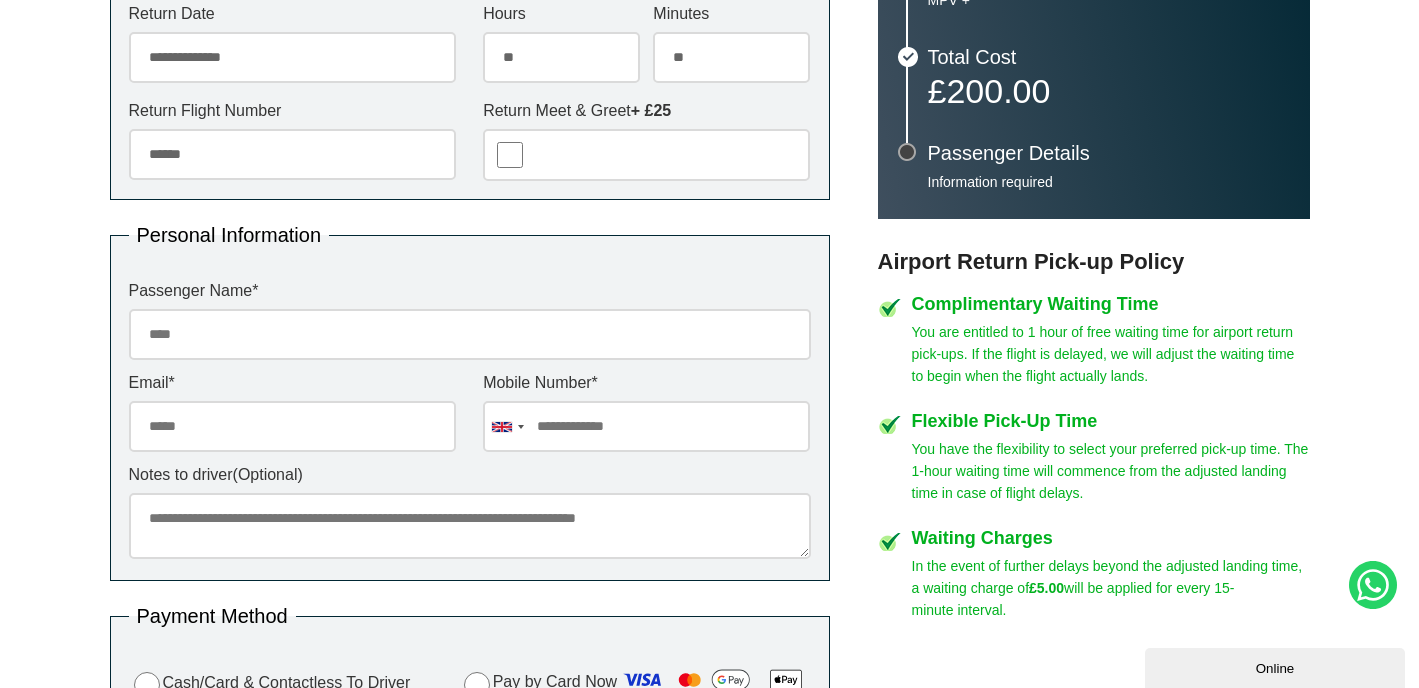 click on "*****
**
**
**
**
**
**
** ** ** ** ** ** ** ** ** ** ** ** ** ** ** ** ** **" at bounding box center (561, 58) 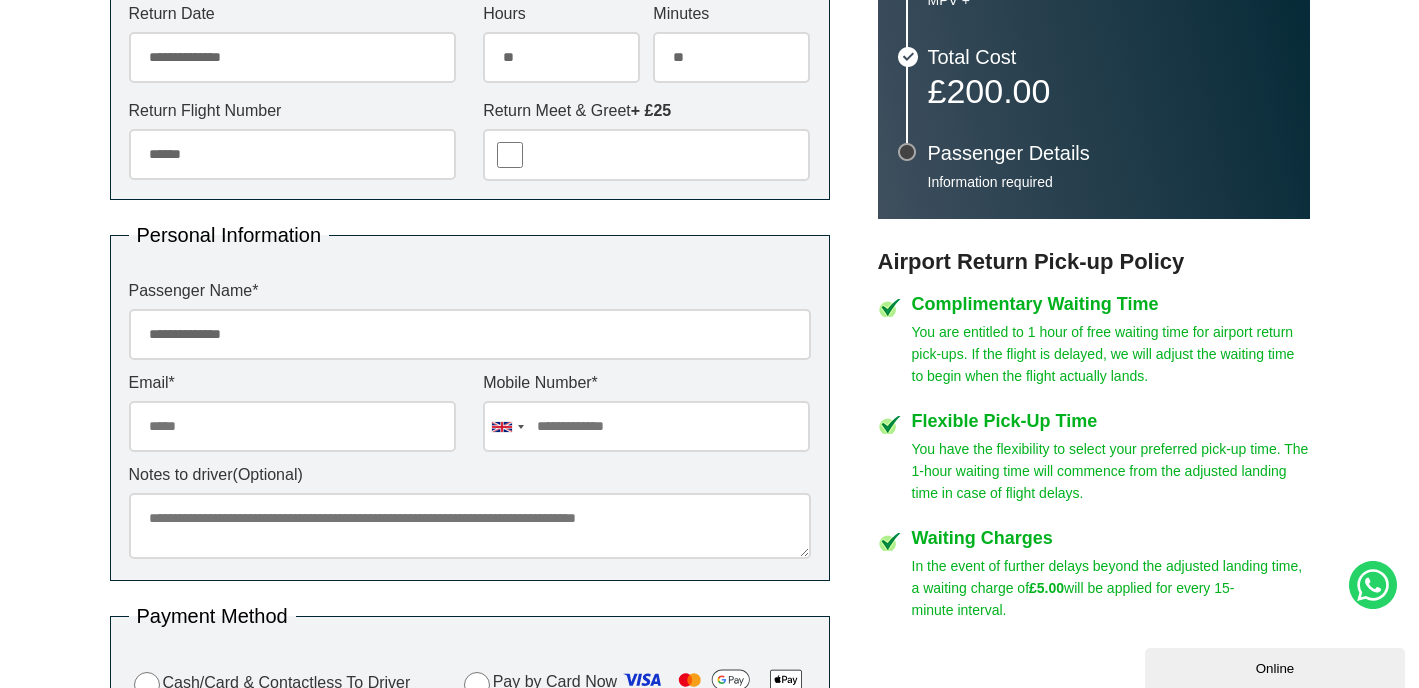 type on "**********" 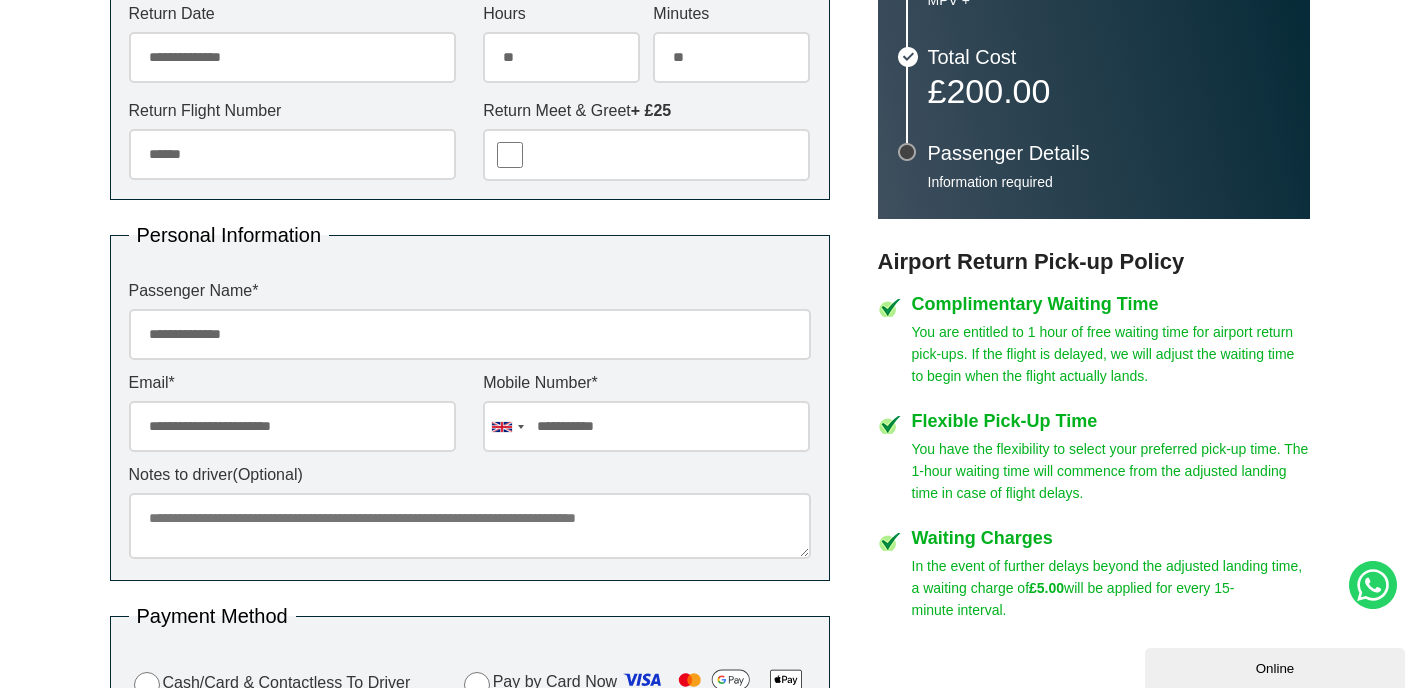 click on "**********" at bounding box center (646, 426) 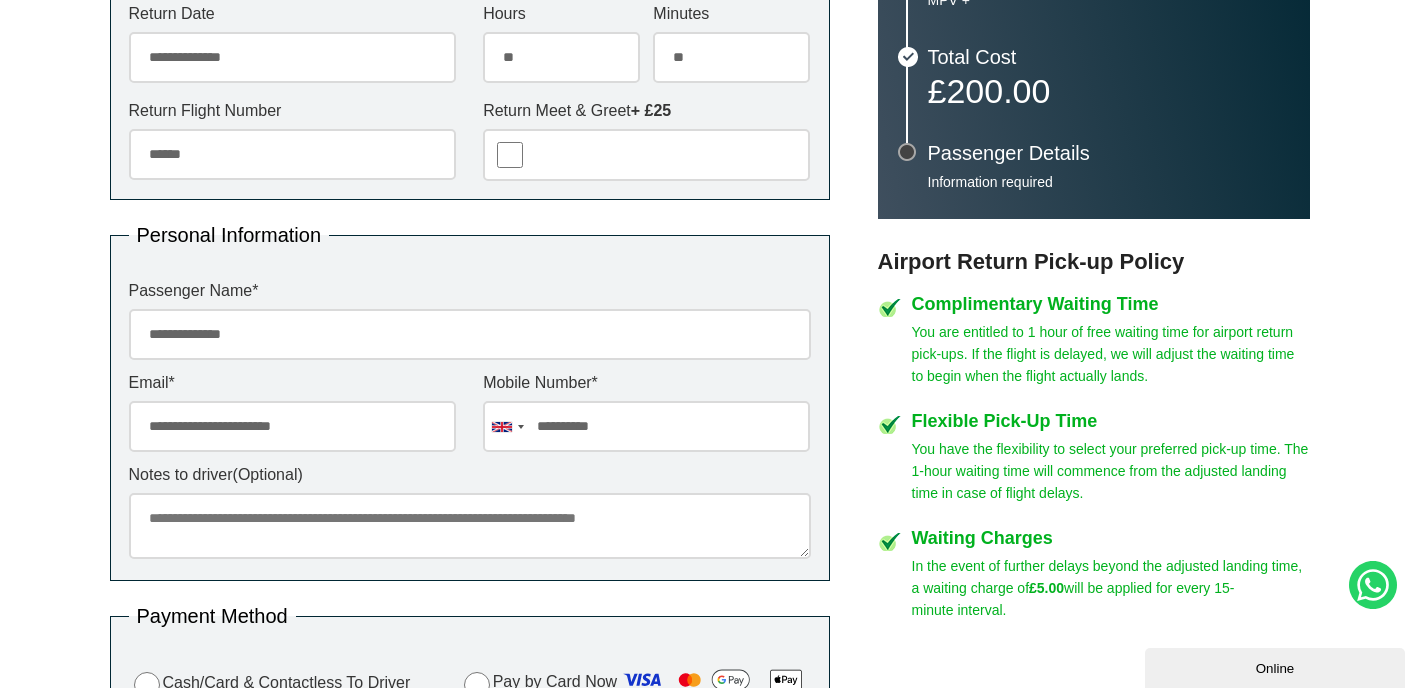 type on "**********" 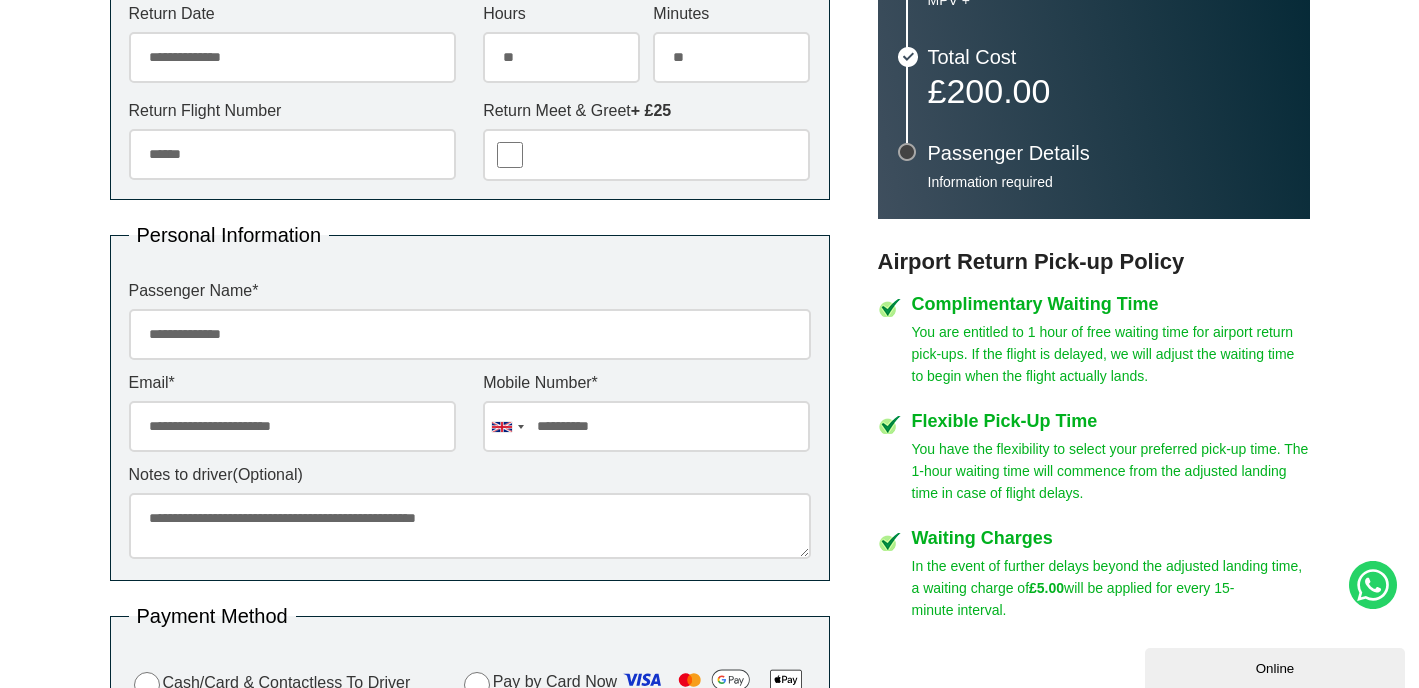 type on "**********" 